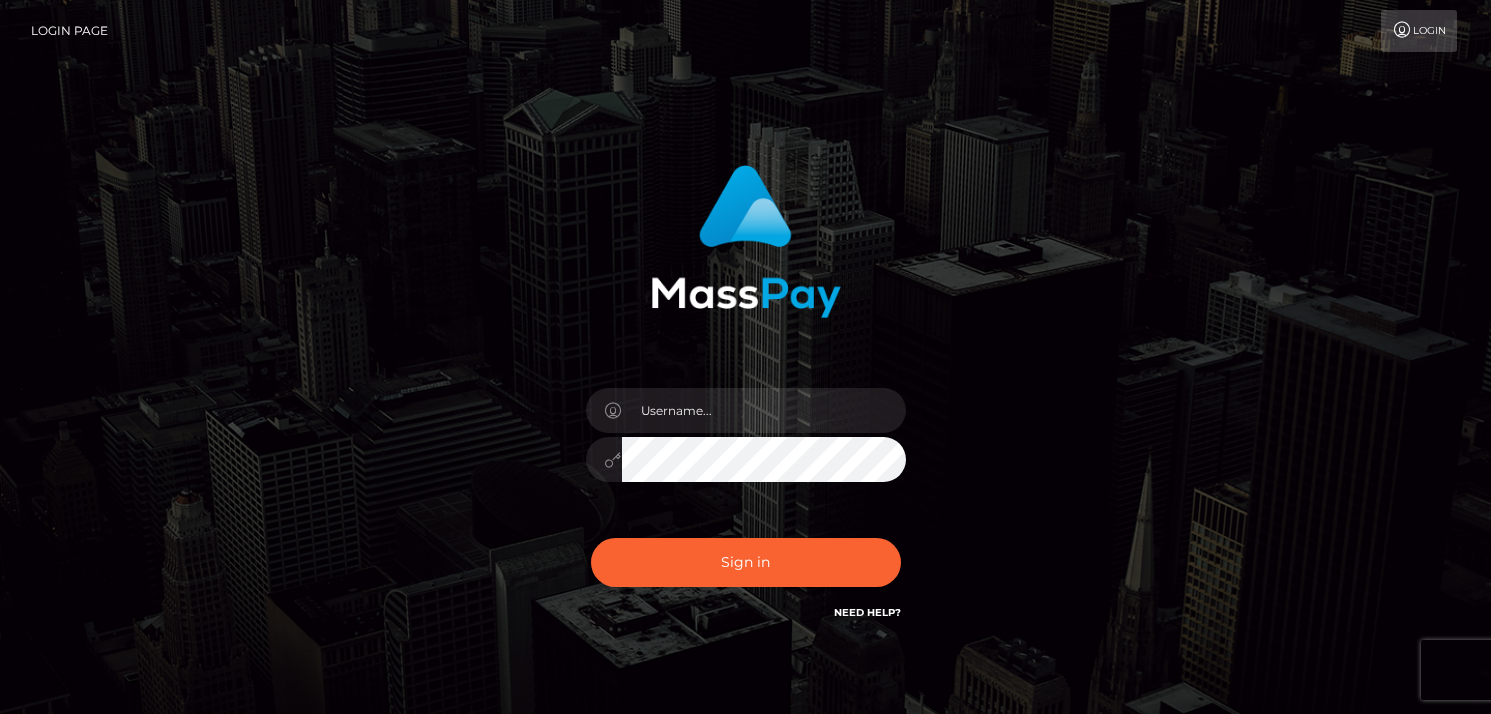 scroll, scrollTop: 0, scrollLeft: 0, axis: both 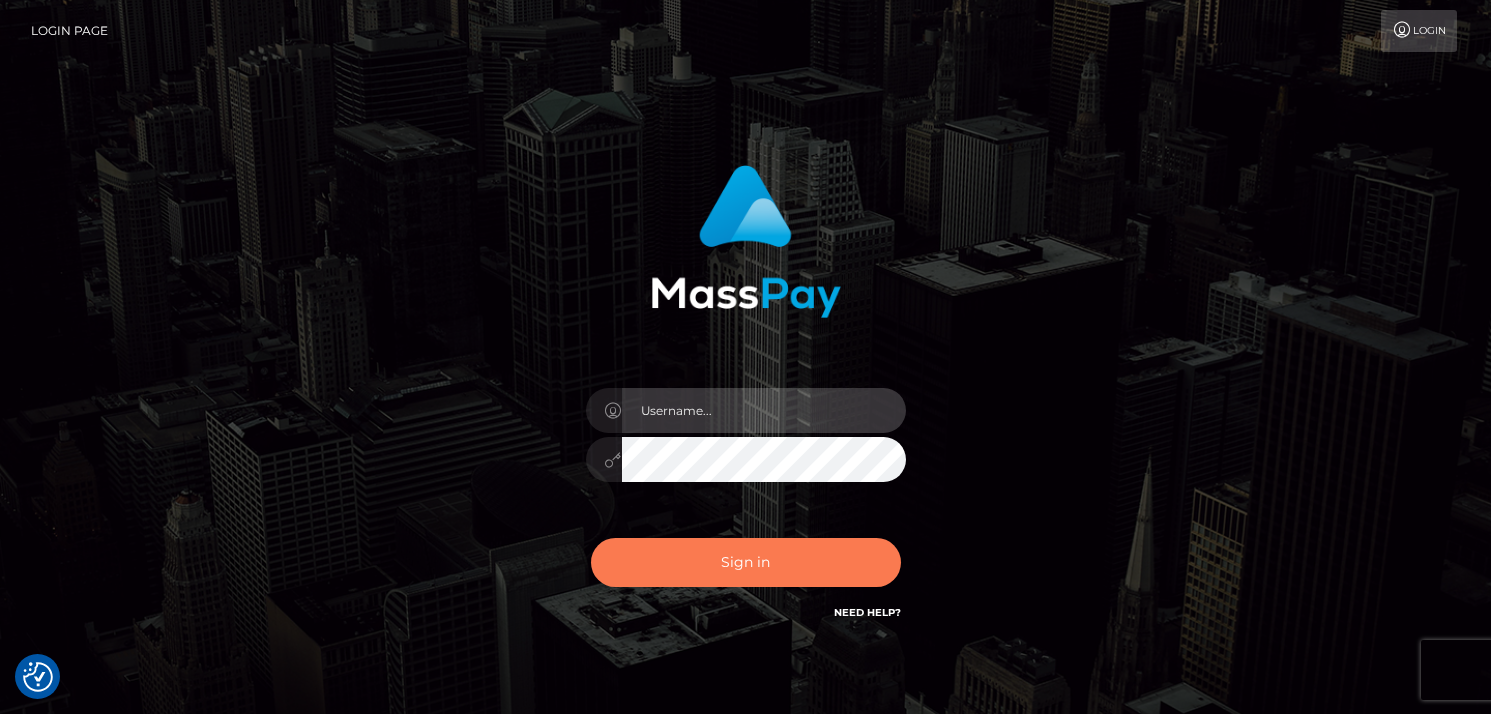 type on "vlad" 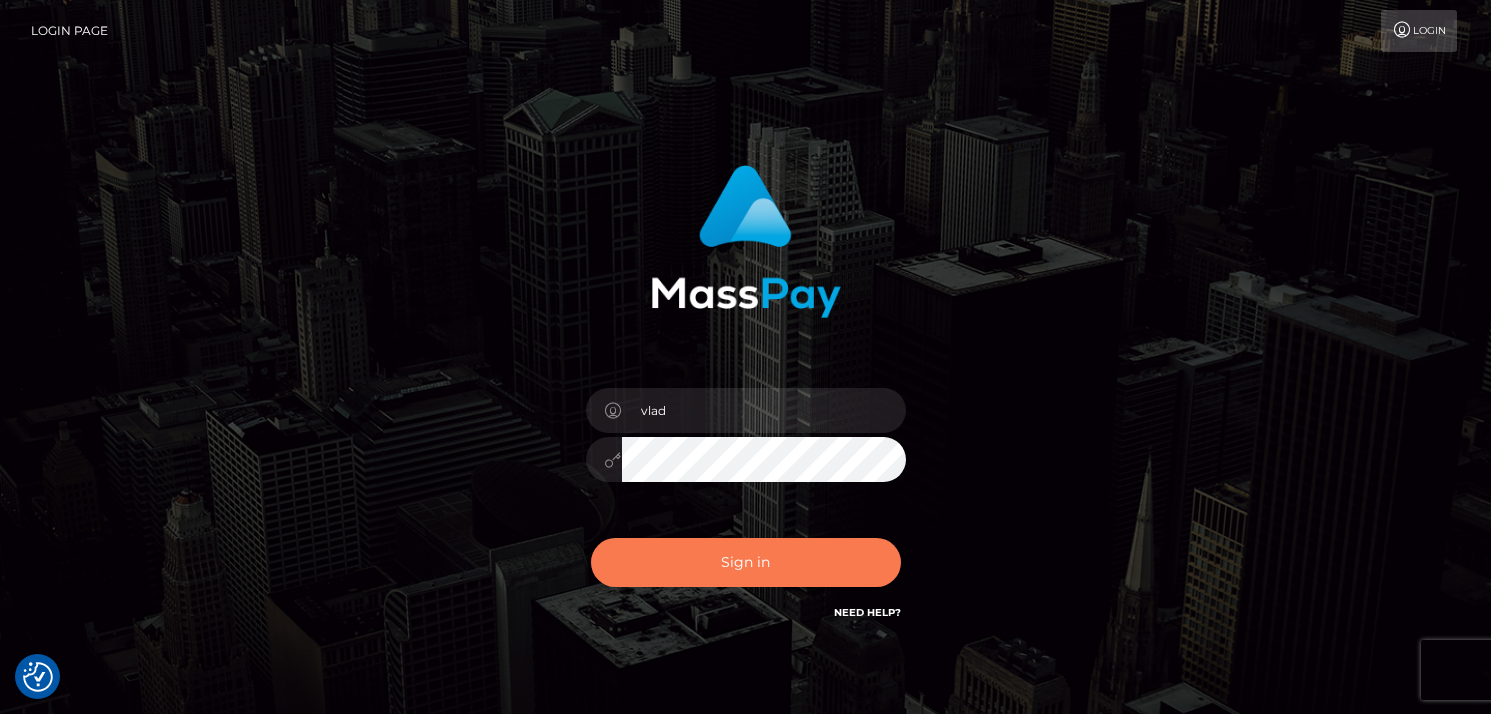 click on "Sign in" at bounding box center [746, 562] 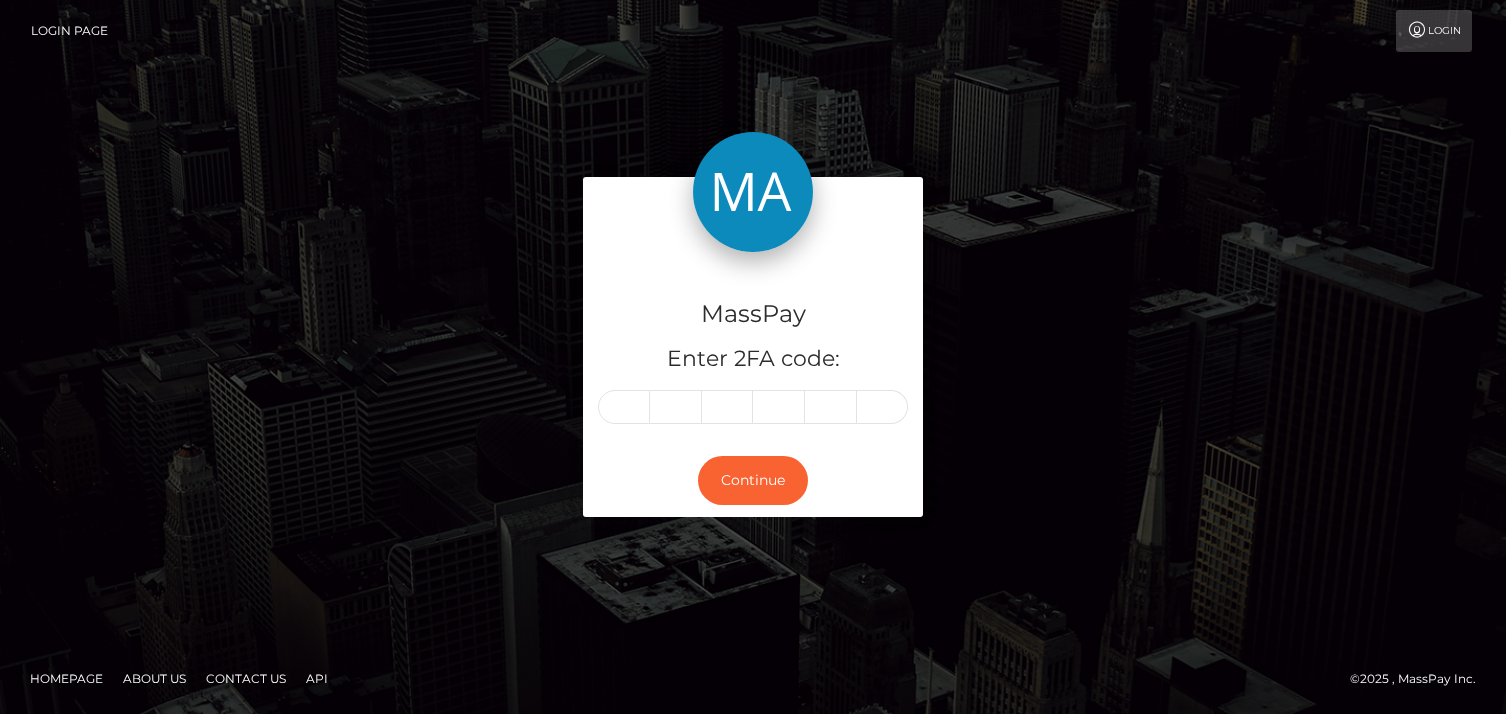 scroll, scrollTop: 0, scrollLeft: 0, axis: both 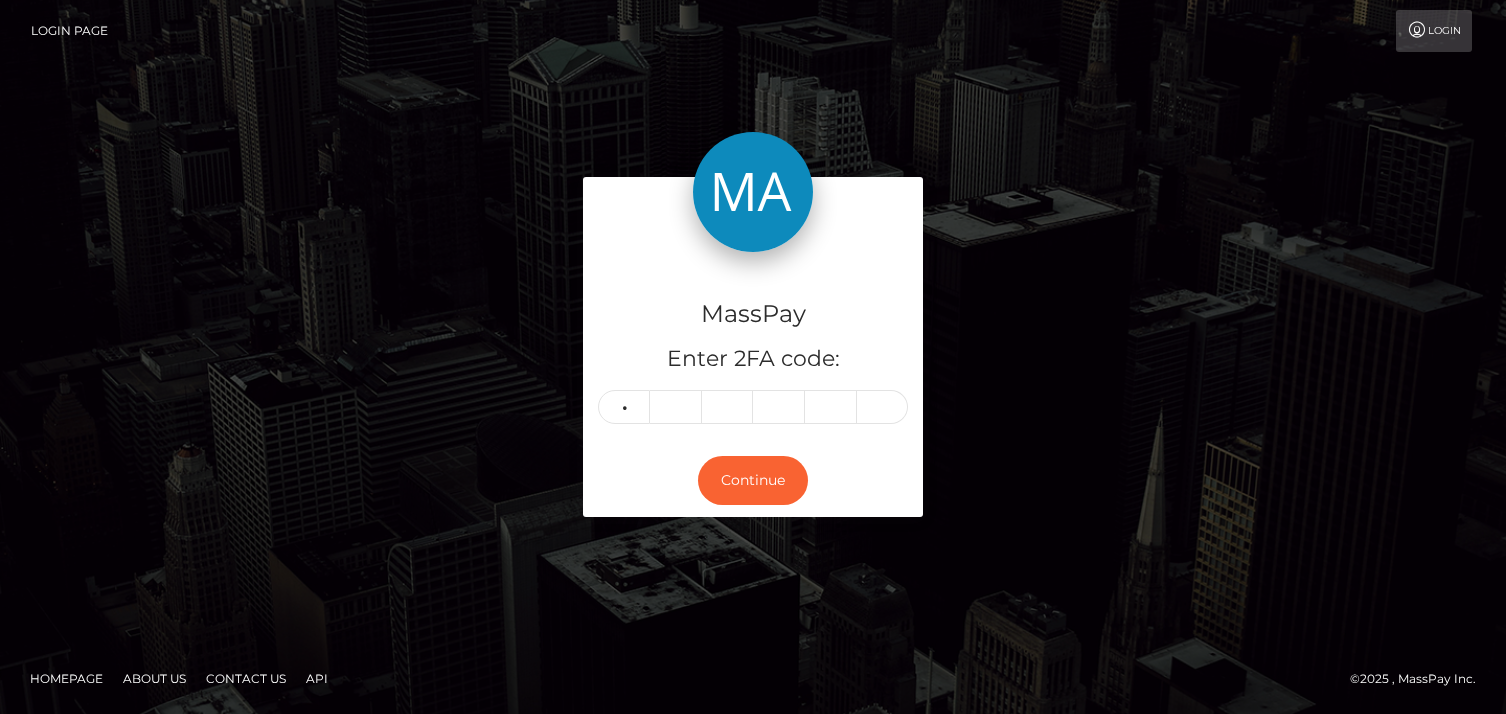type on "4" 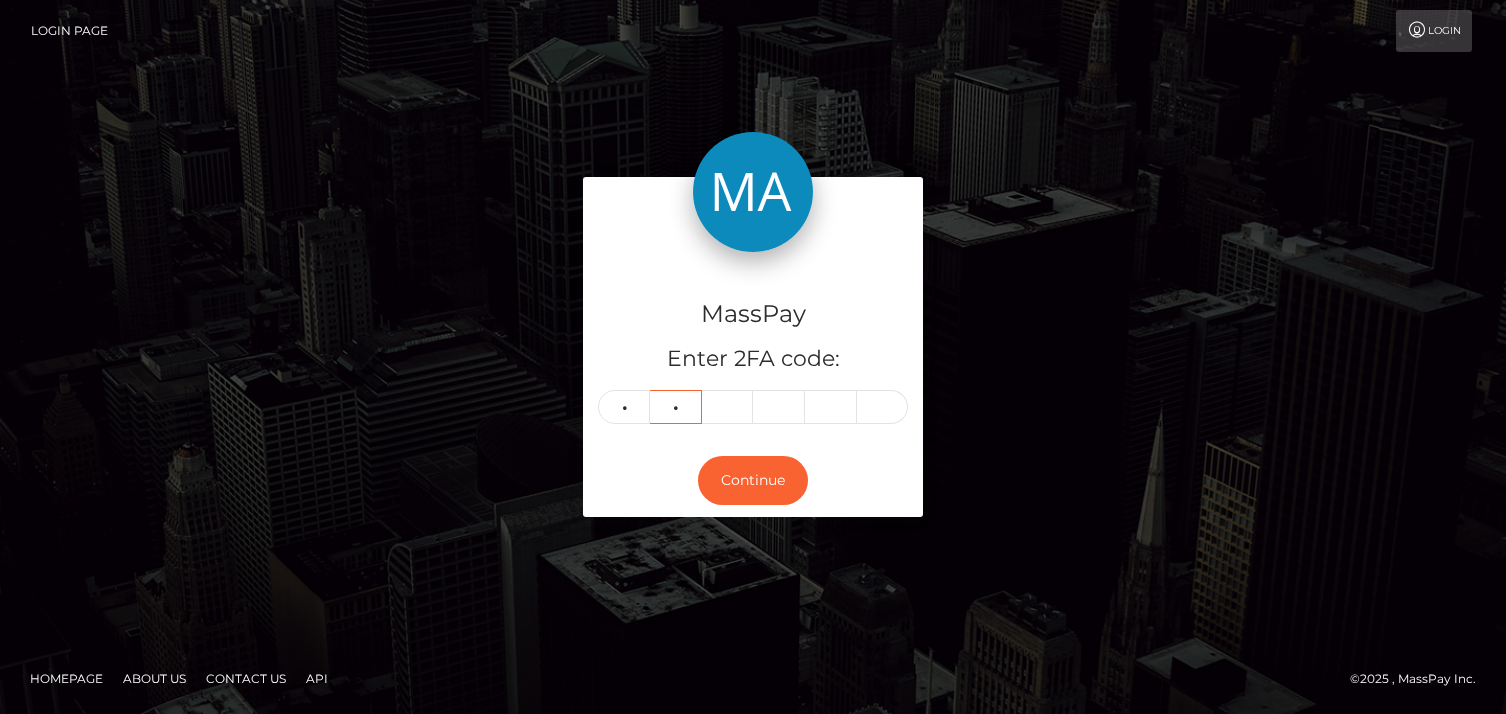 type on "9" 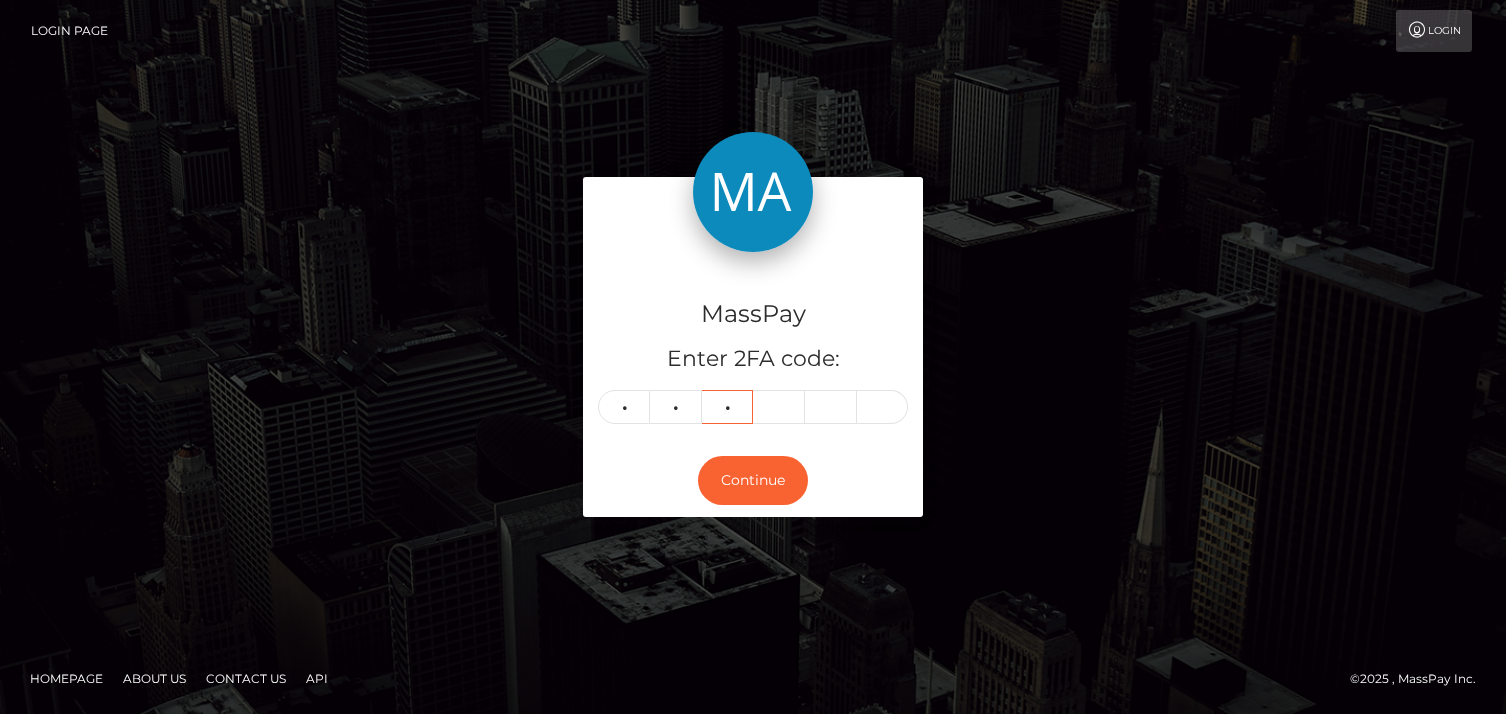 type on "9" 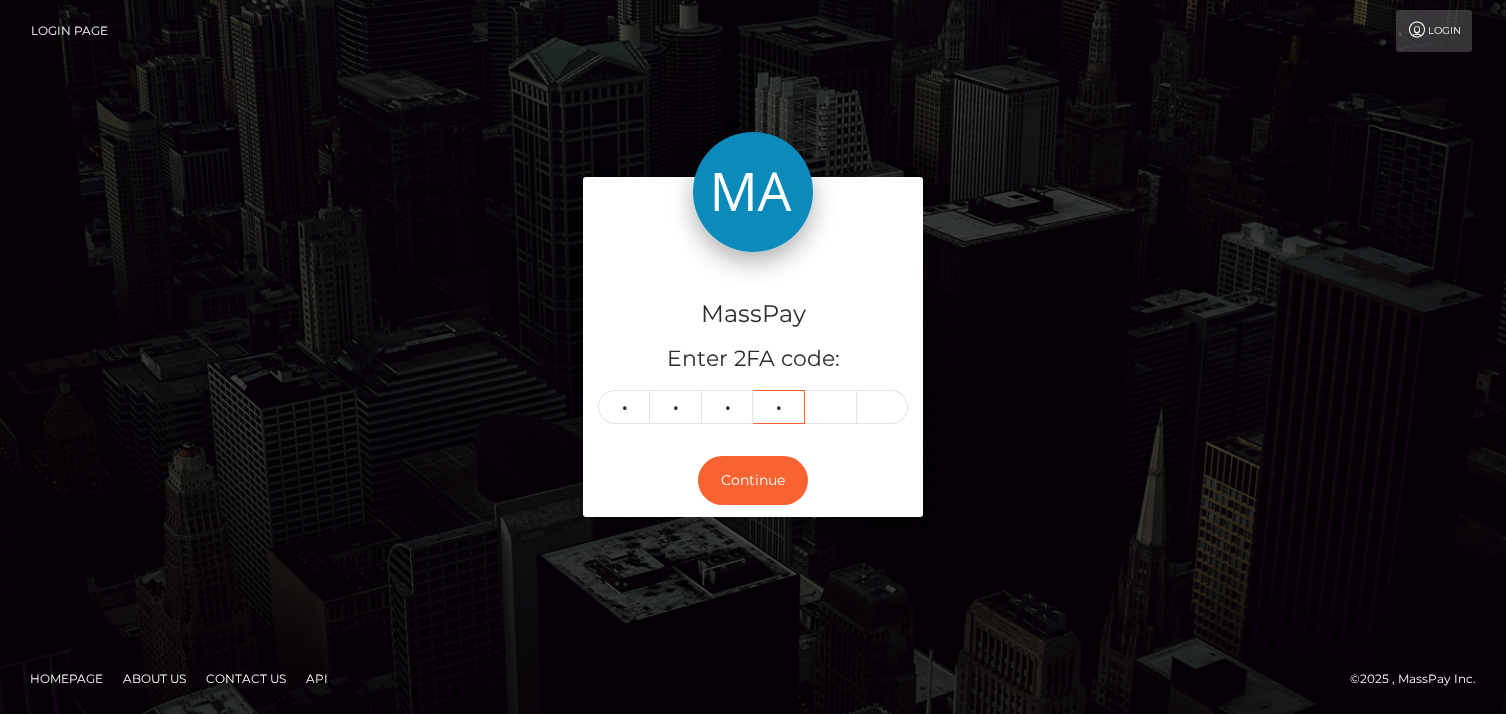 type on "9" 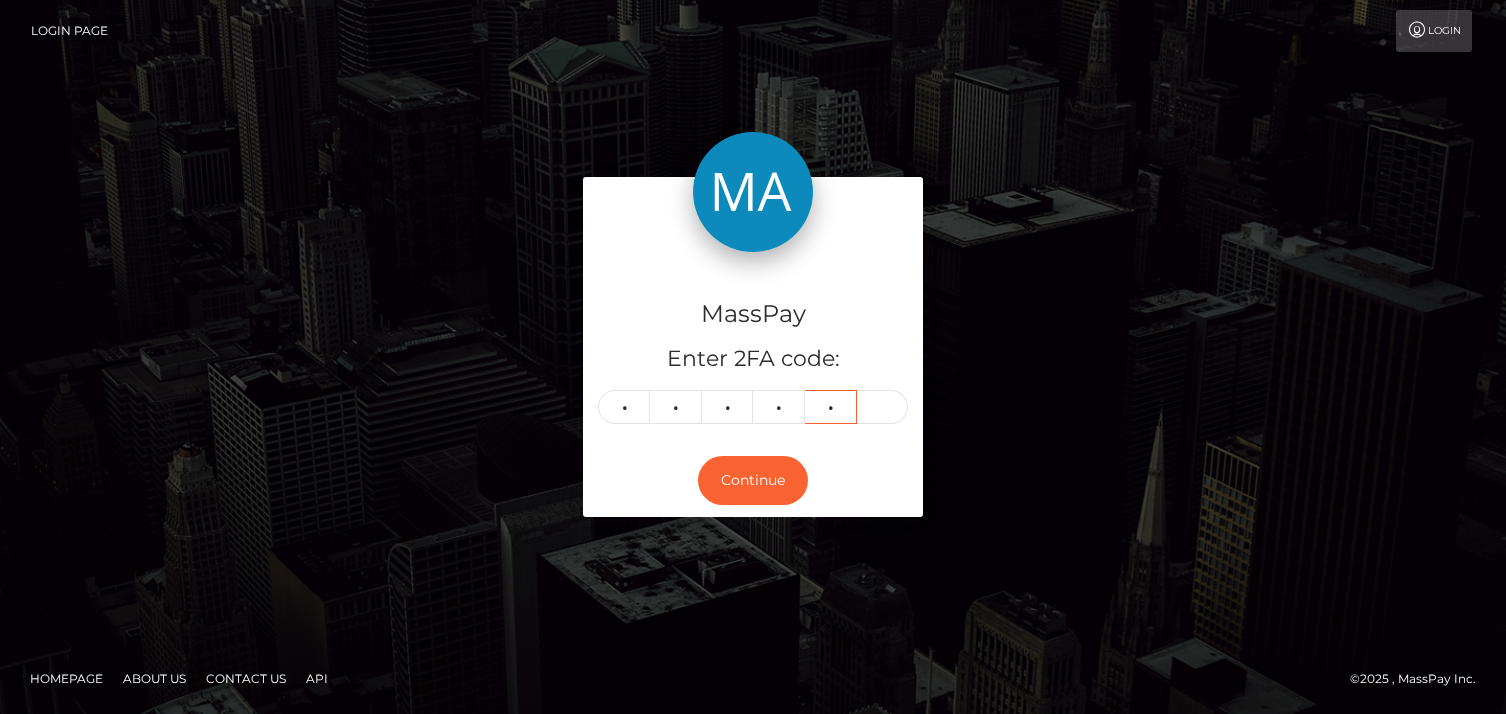 type on "2" 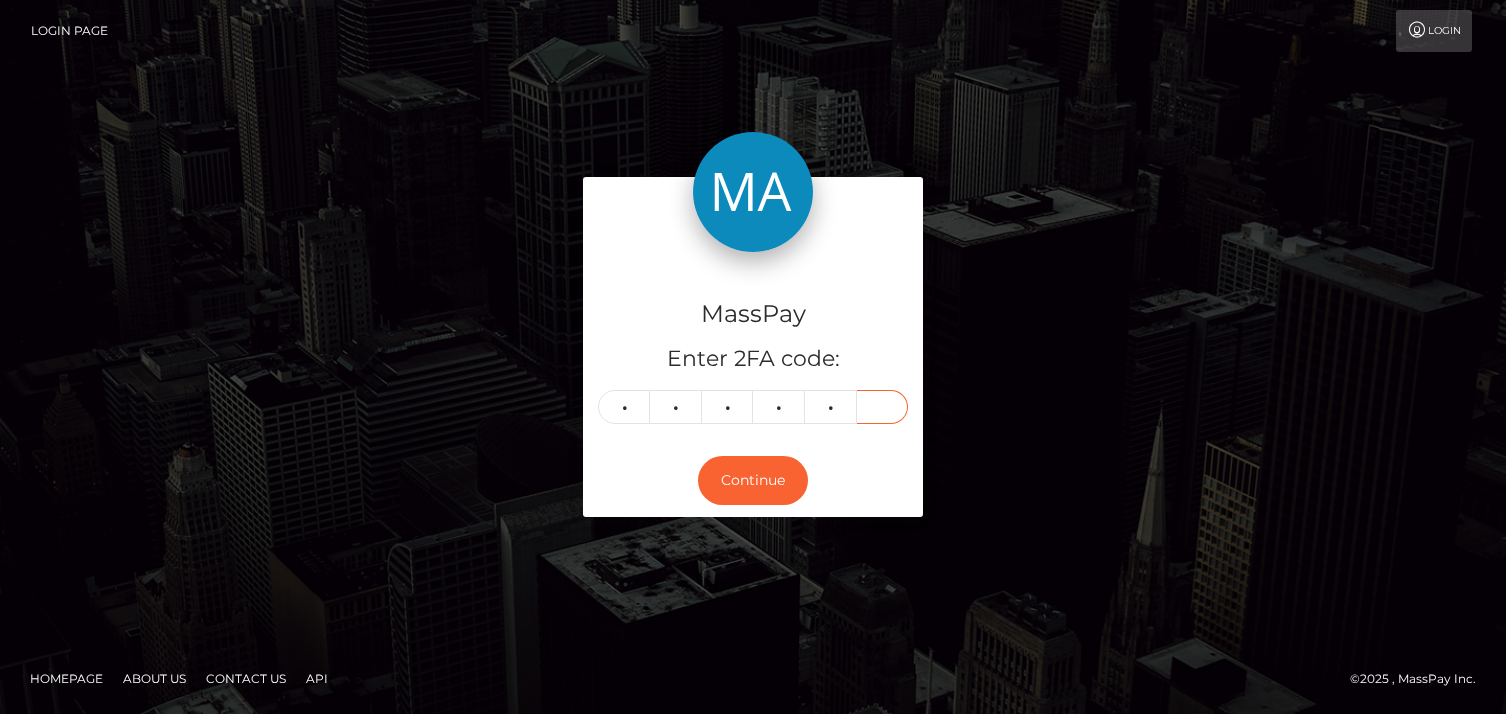 type on "7" 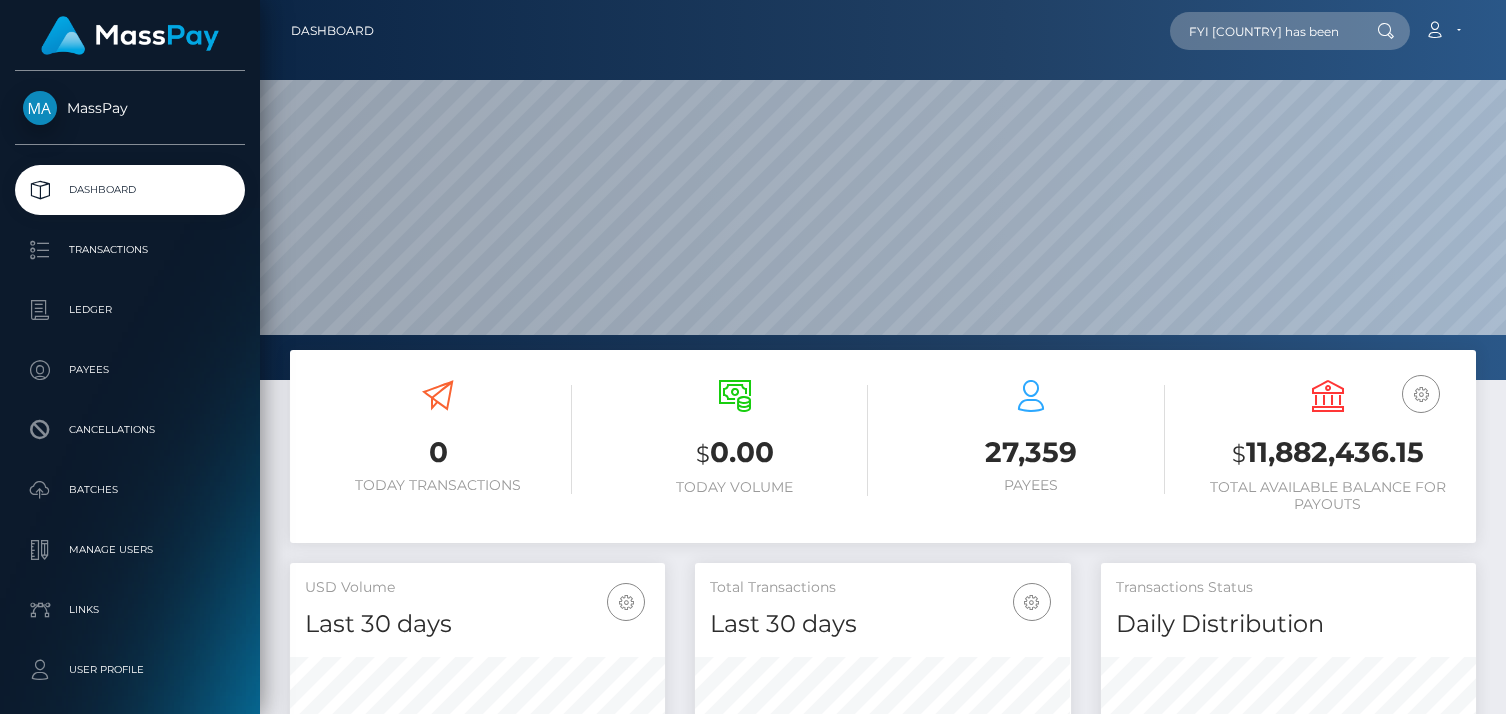 scroll, scrollTop: 0, scrollLeft: 0, axis: both 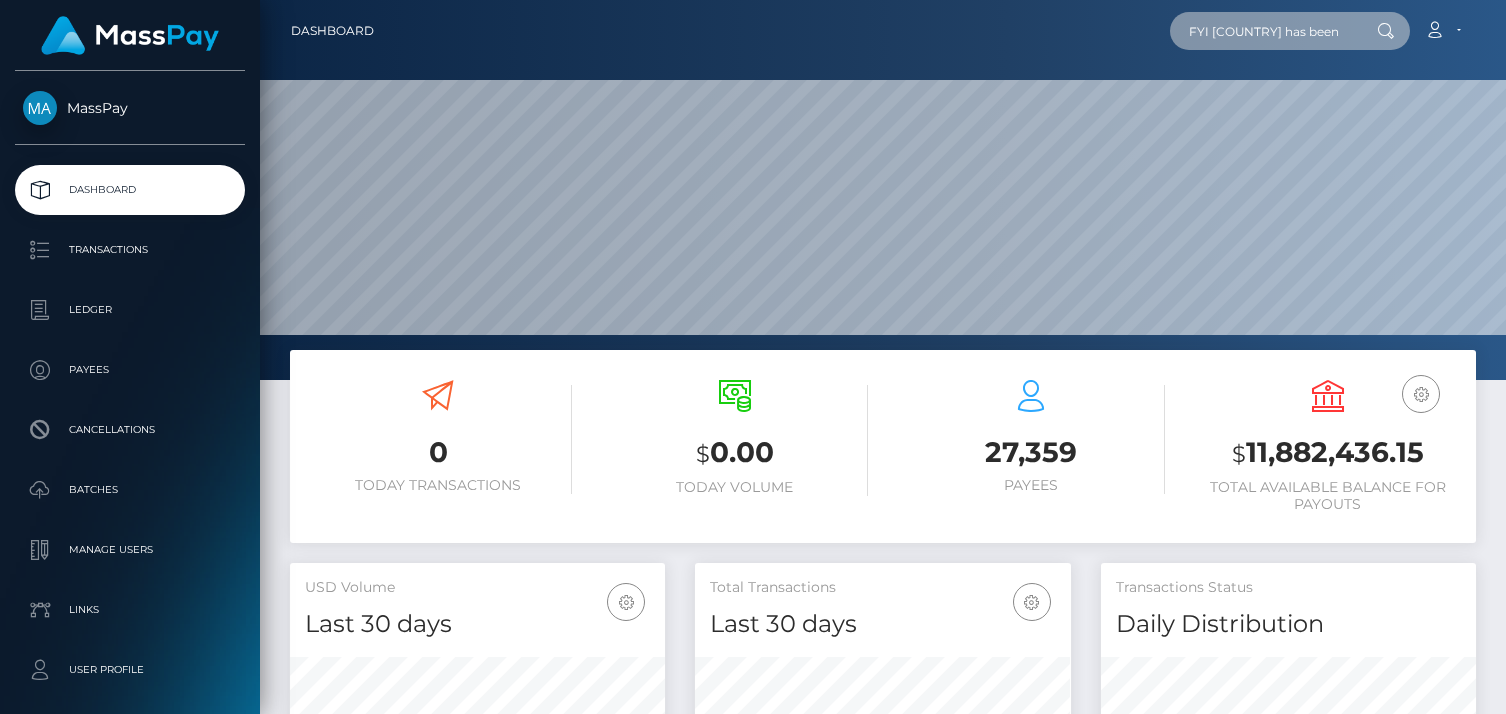 click on "FYI Syria has been removed from OFAC, but I think we'll hold off on that one a bit longer." at bounding box center (1264, 31) 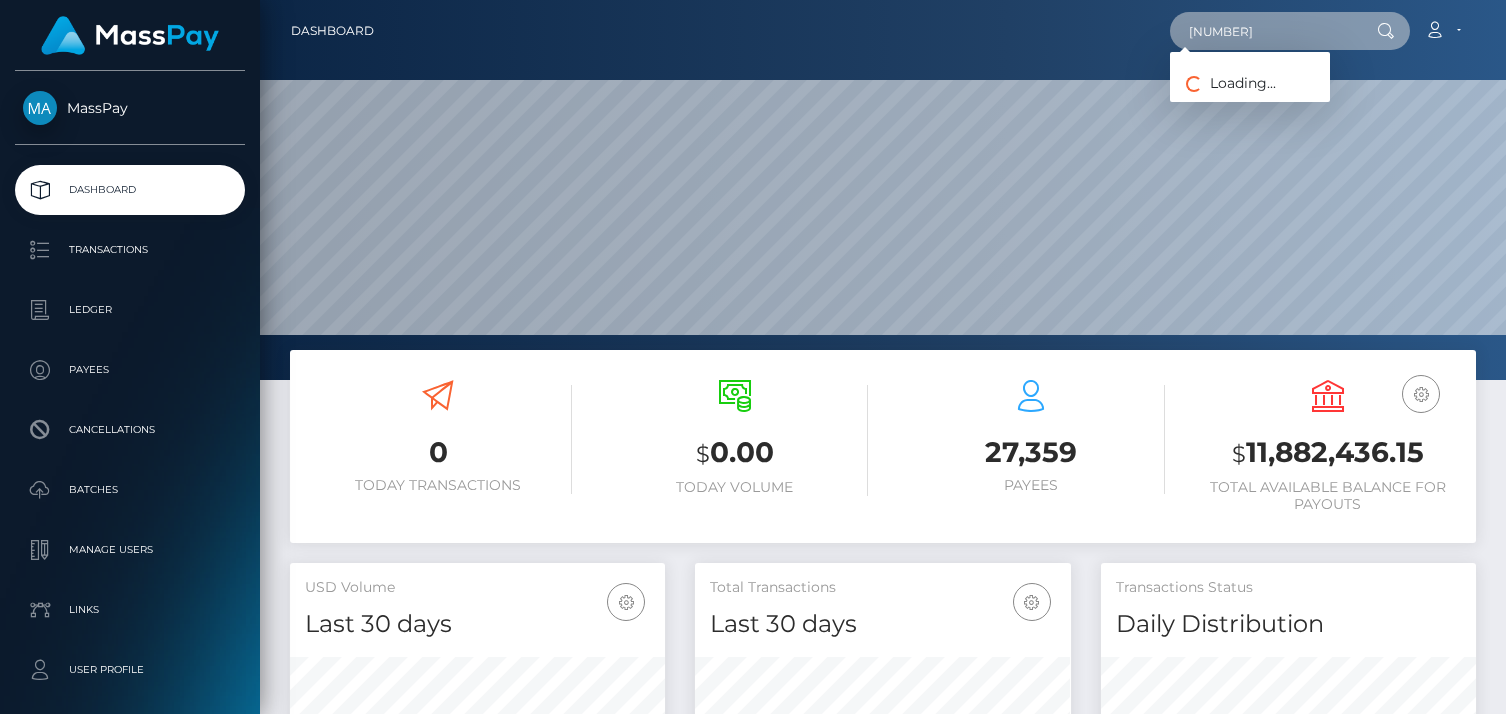 type on "826350516" 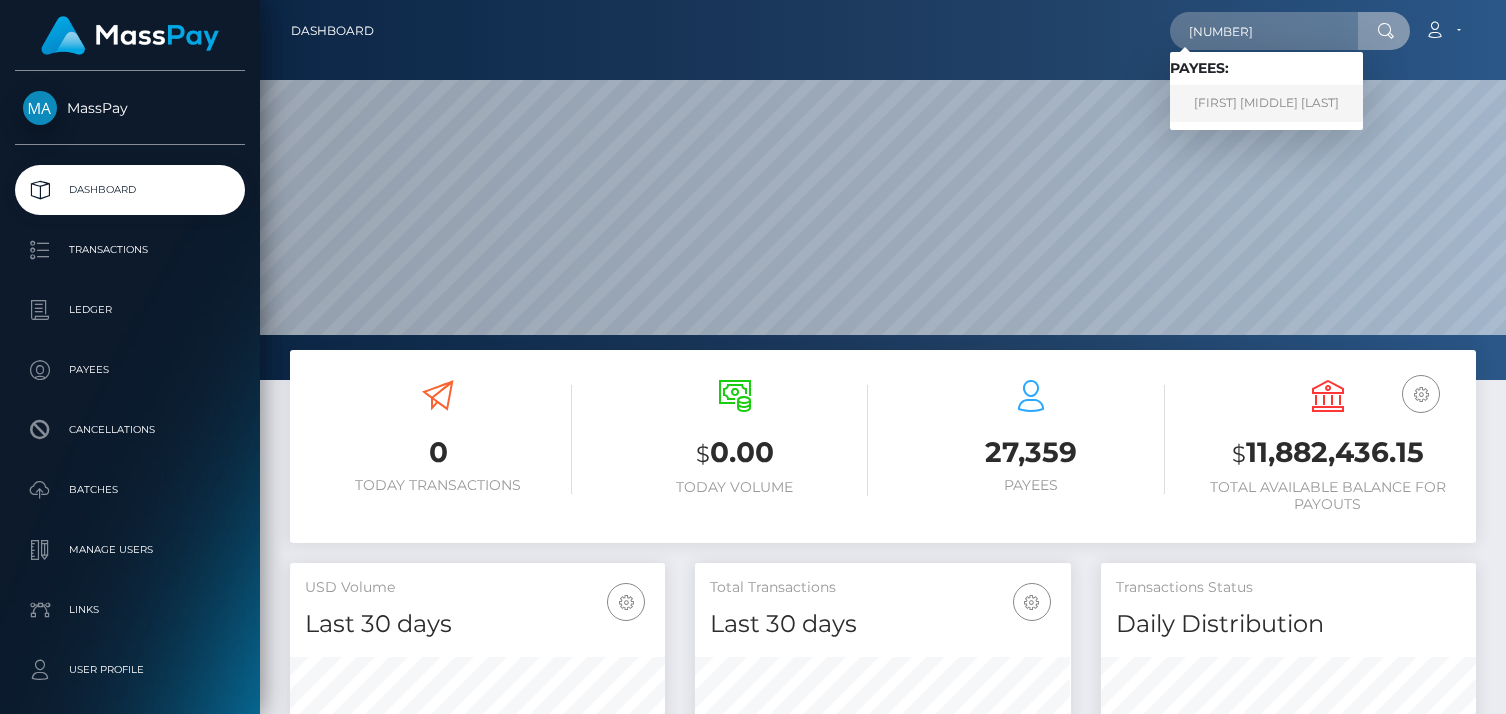 click on "VIVIENNE ELIZABETH WHISKER" at bounding box center (1266, 103) 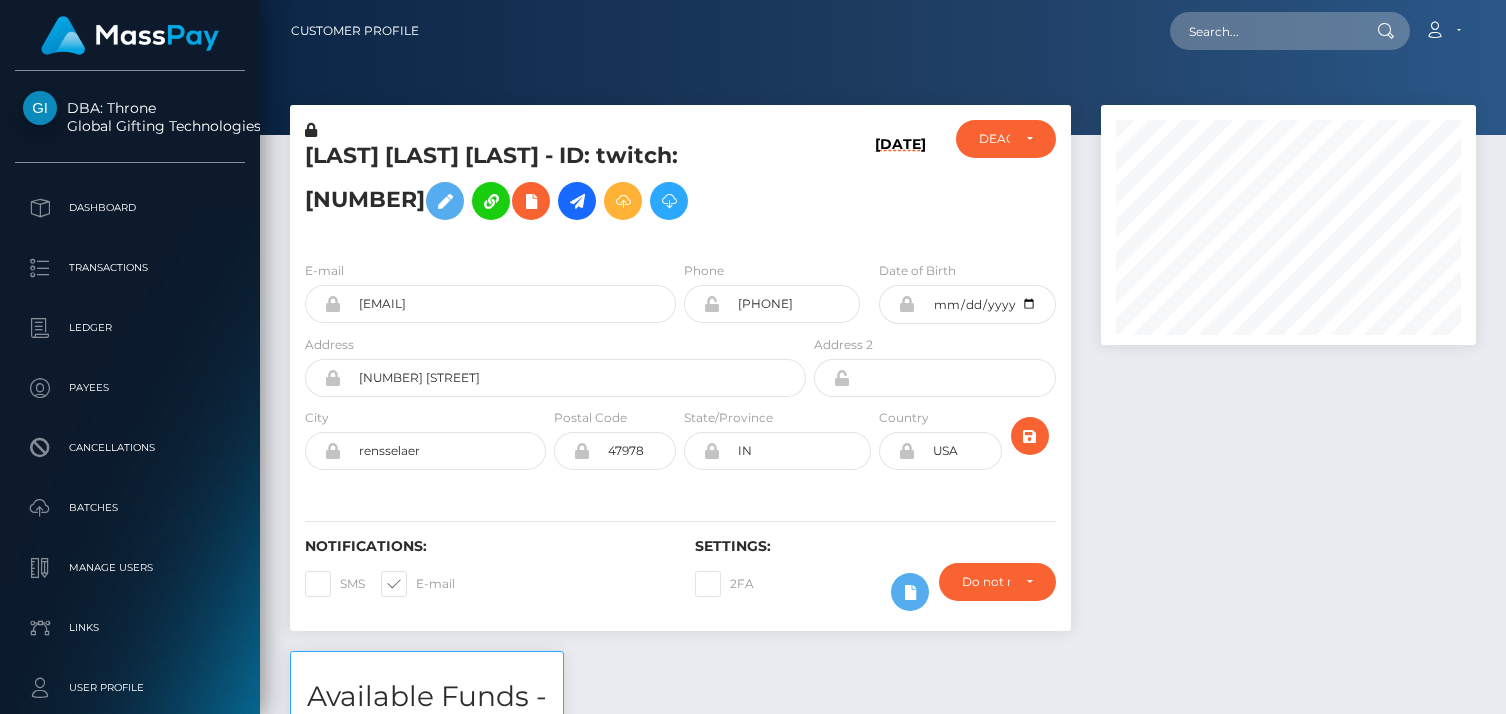 scroll, scrollTop: 0, scrollLeft: 0, axis: both 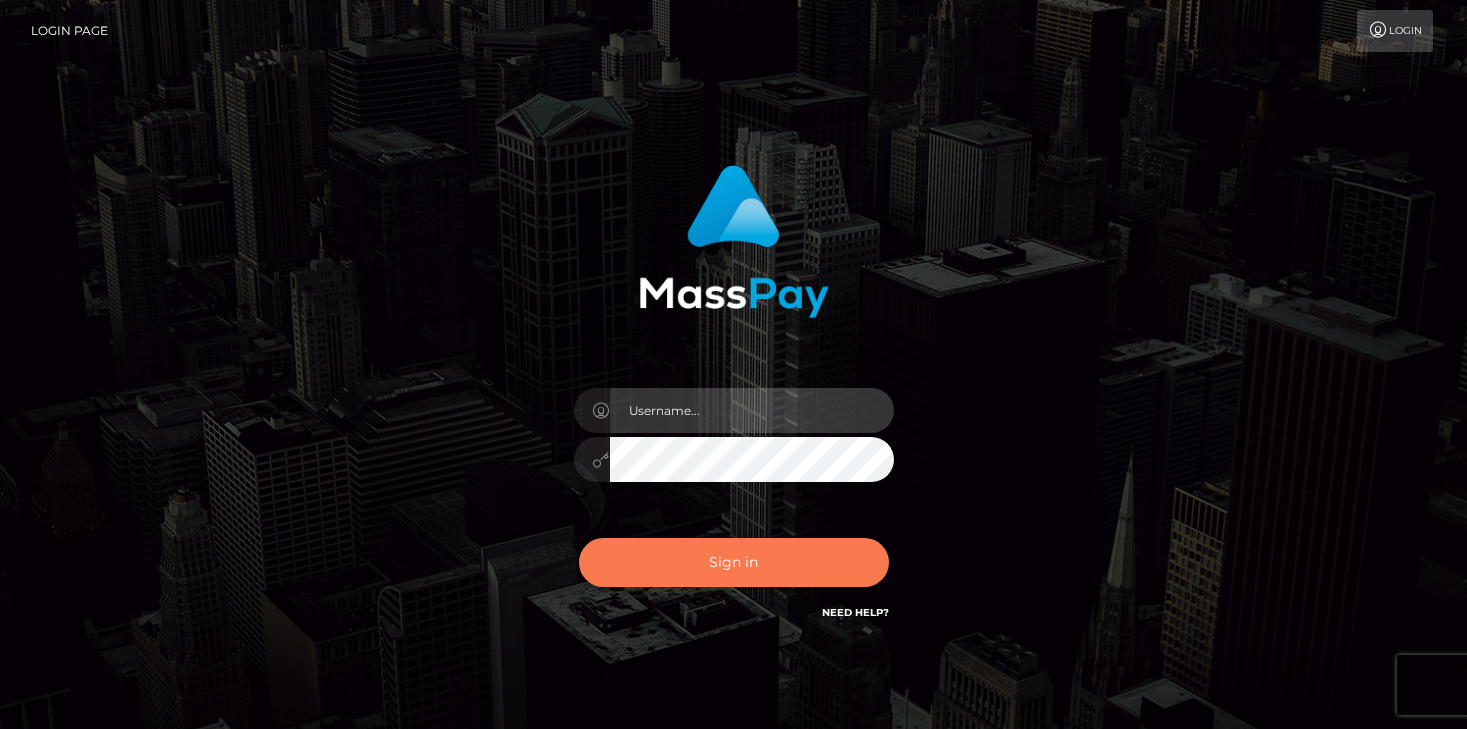 type on "vlad" 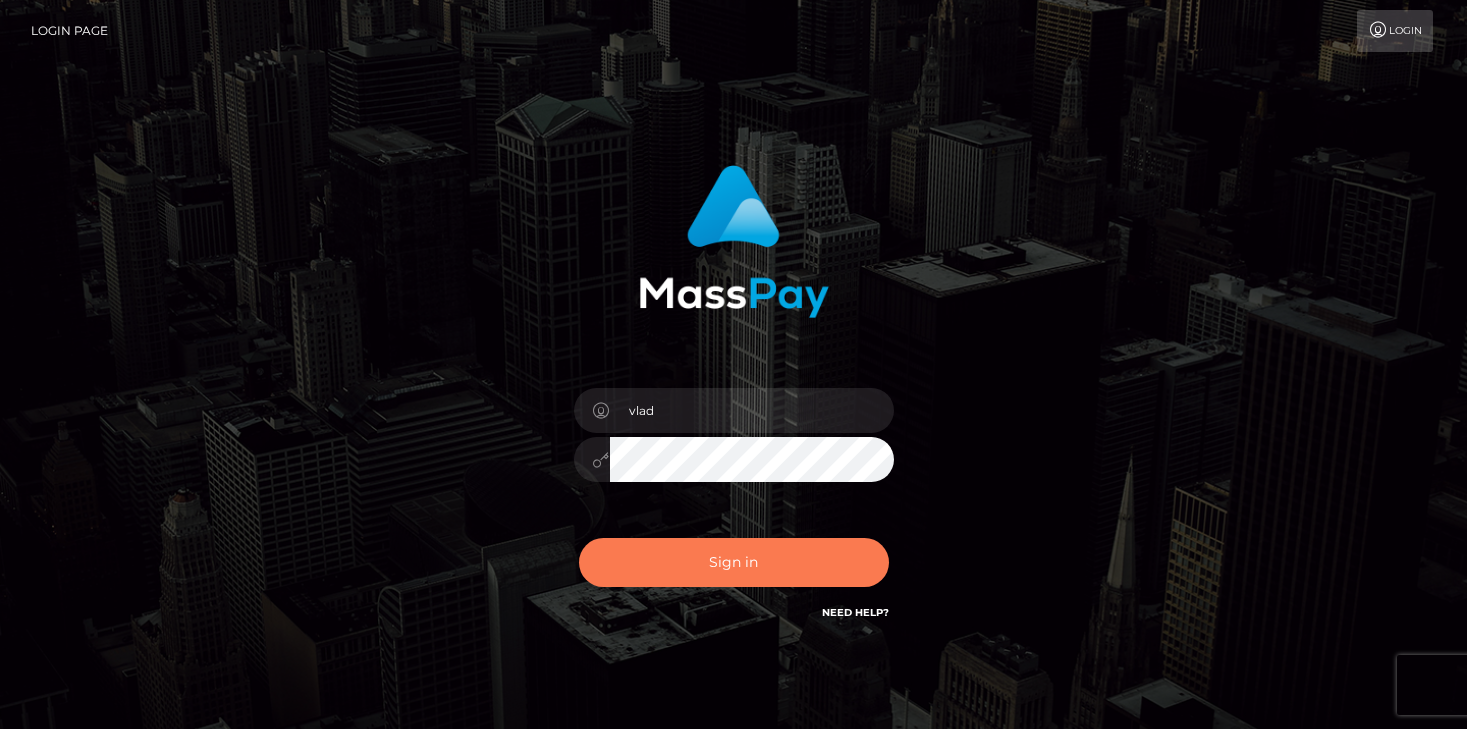 click on "Sign in" at bounding box center (734, 562) 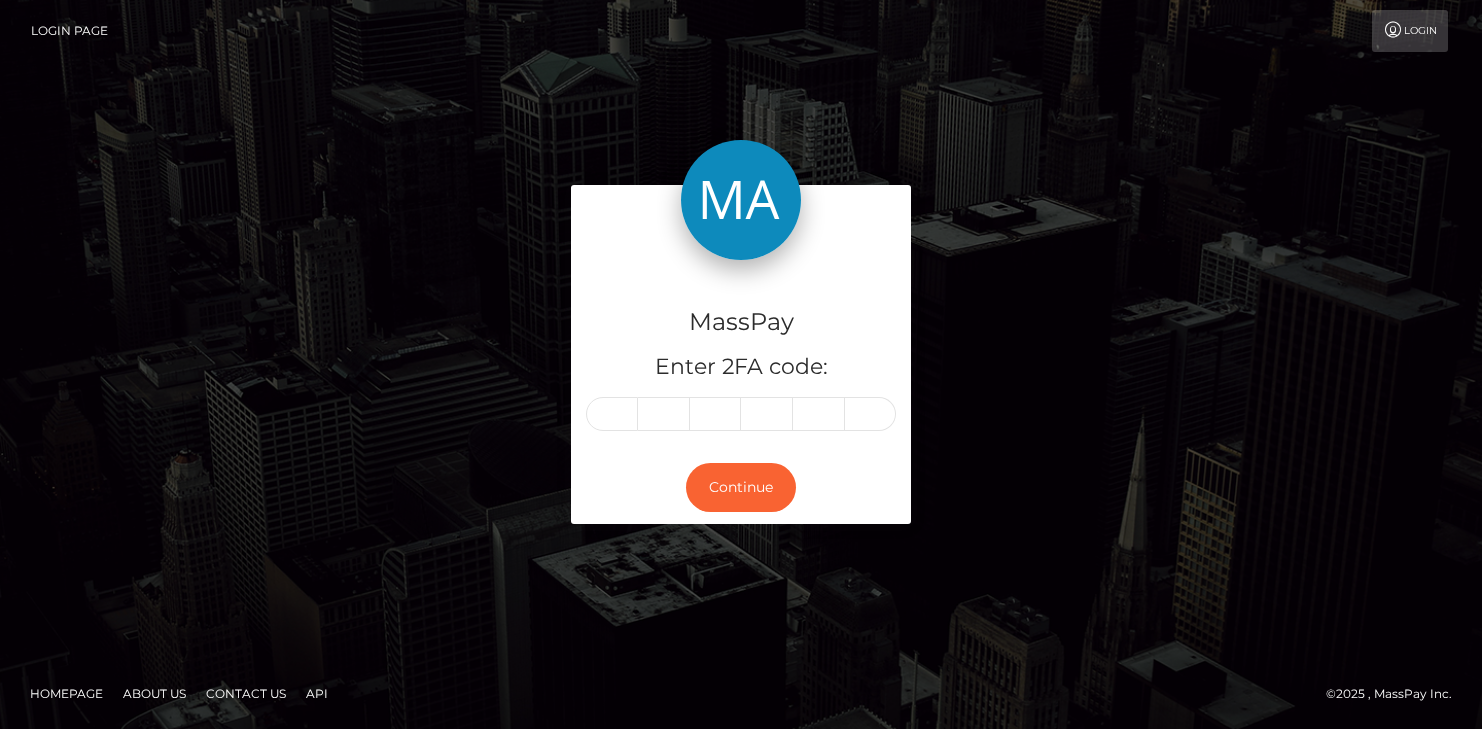scroll, scrollTop: 0, scrollLeft: 0, axis: both 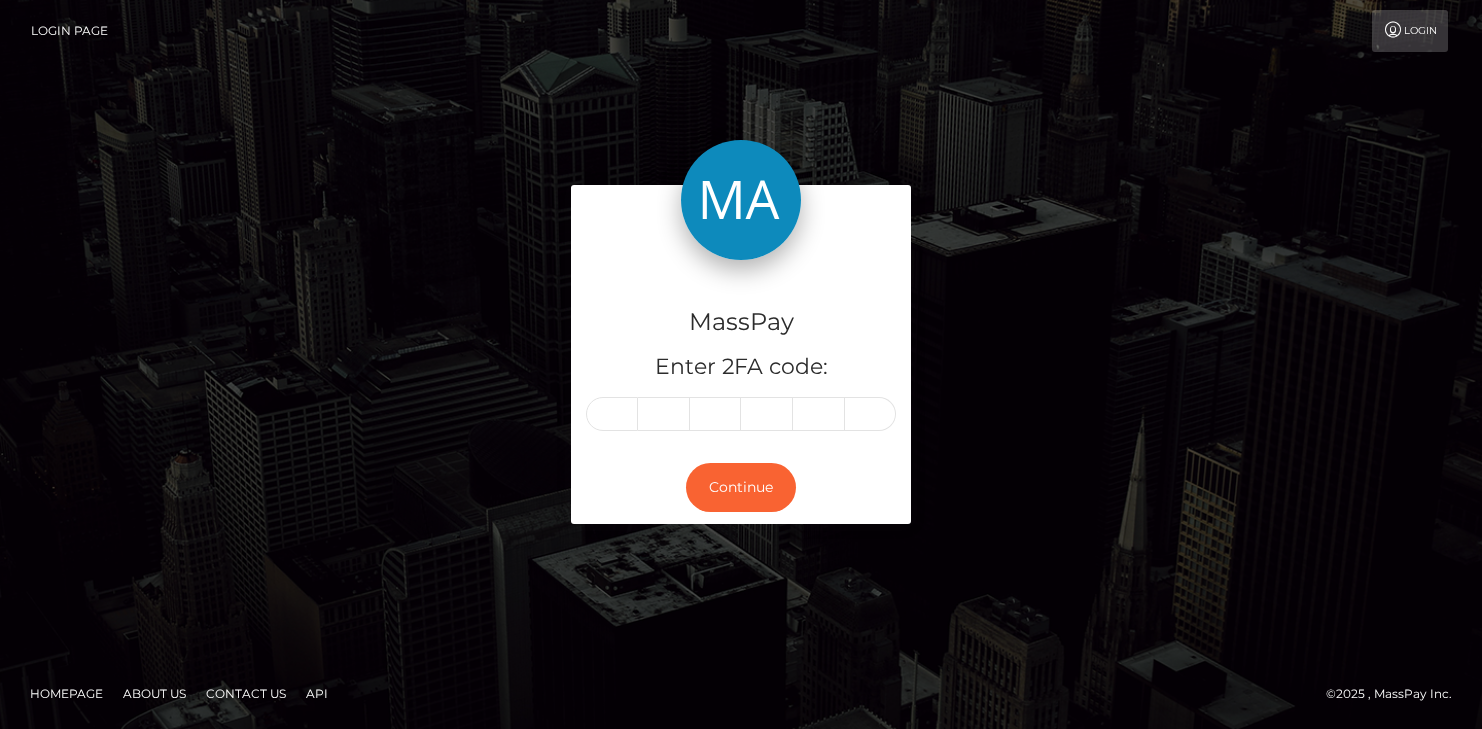 click on "MassPay
Enter 2FA code:
Continue" at bounding box center (741, 364) 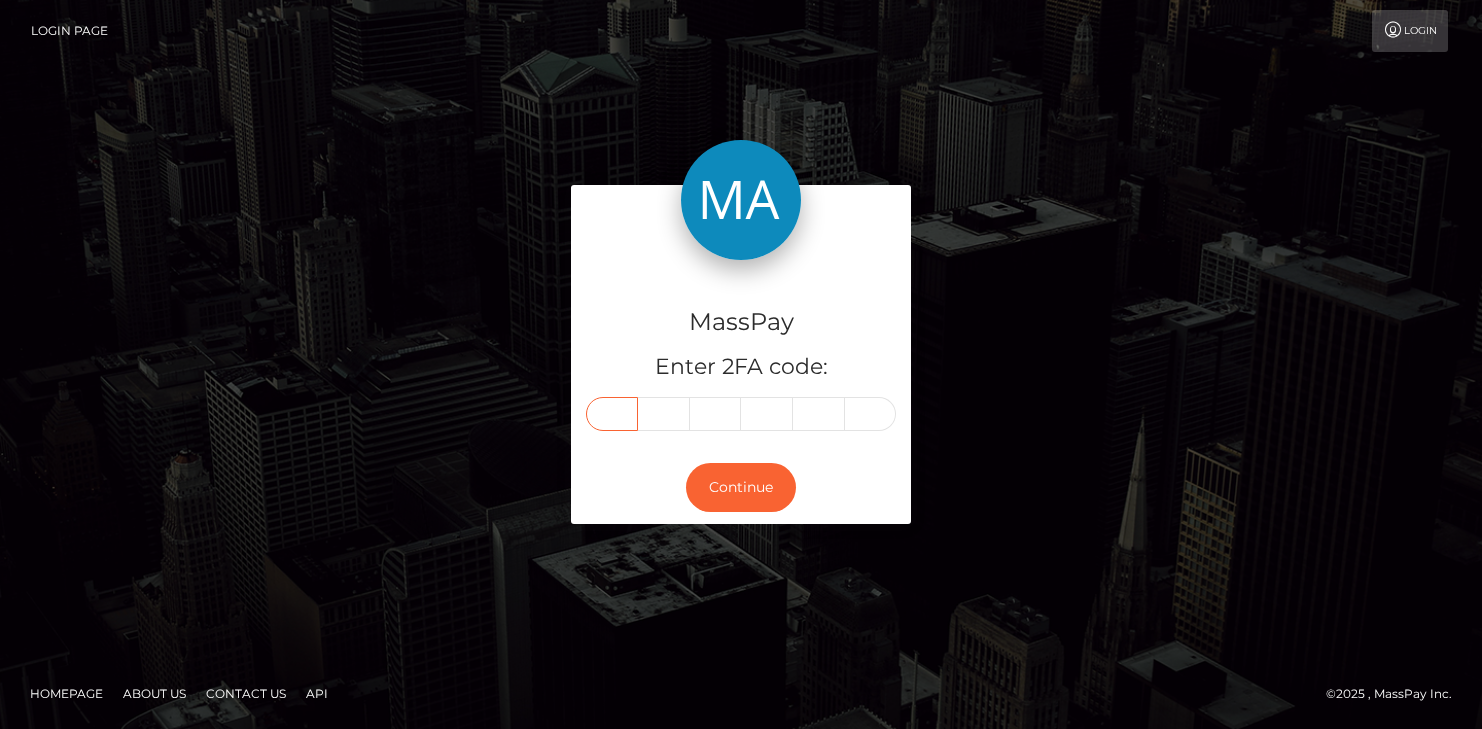 click at bounding box center (612, 414) 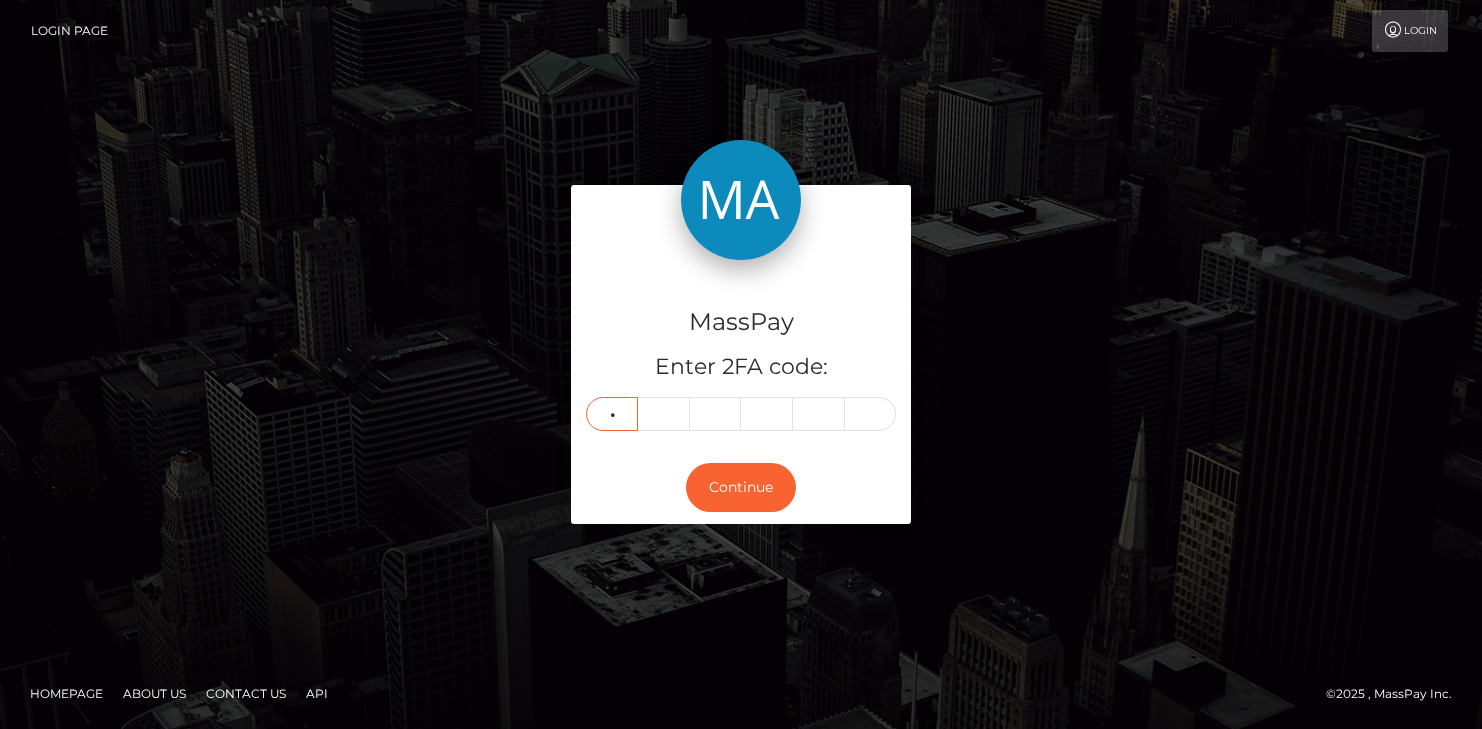 type on "7" 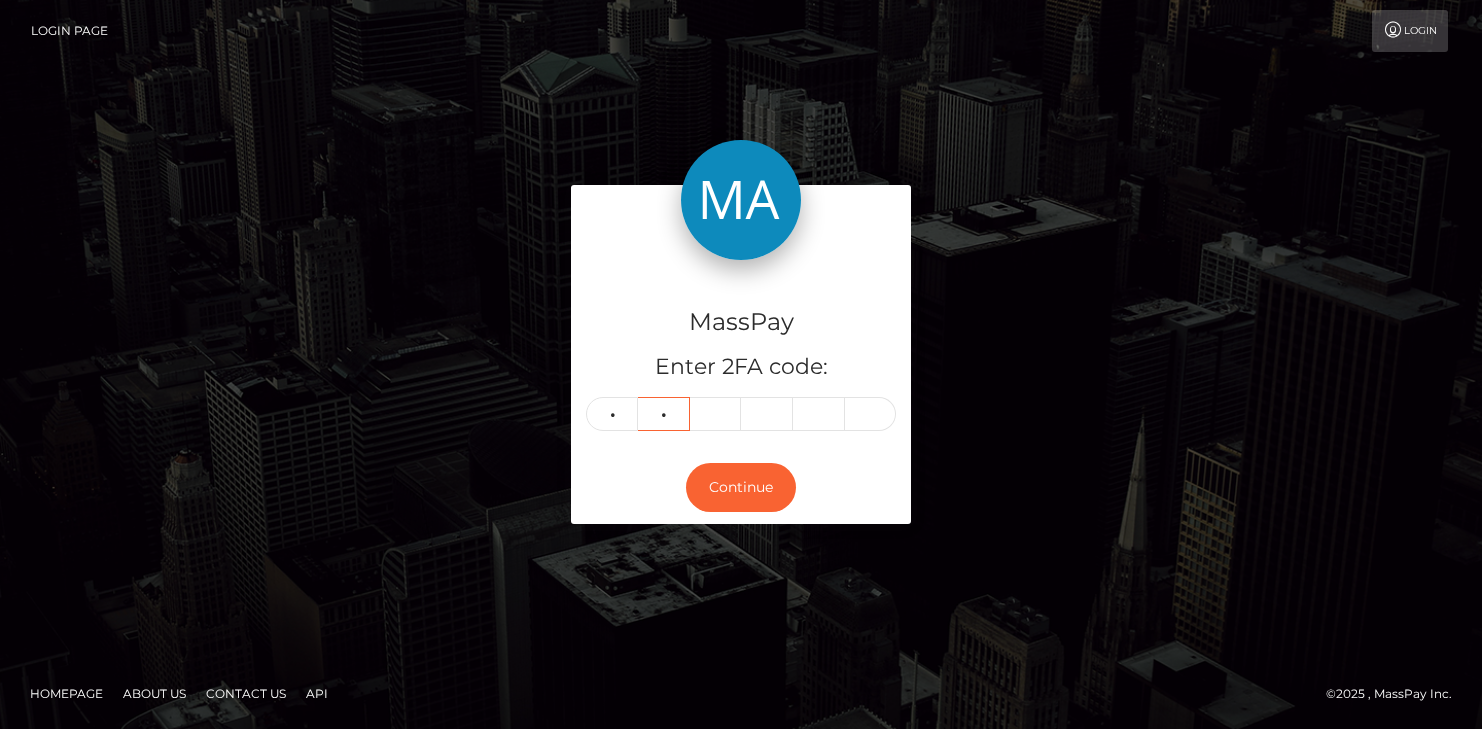 type on "0" 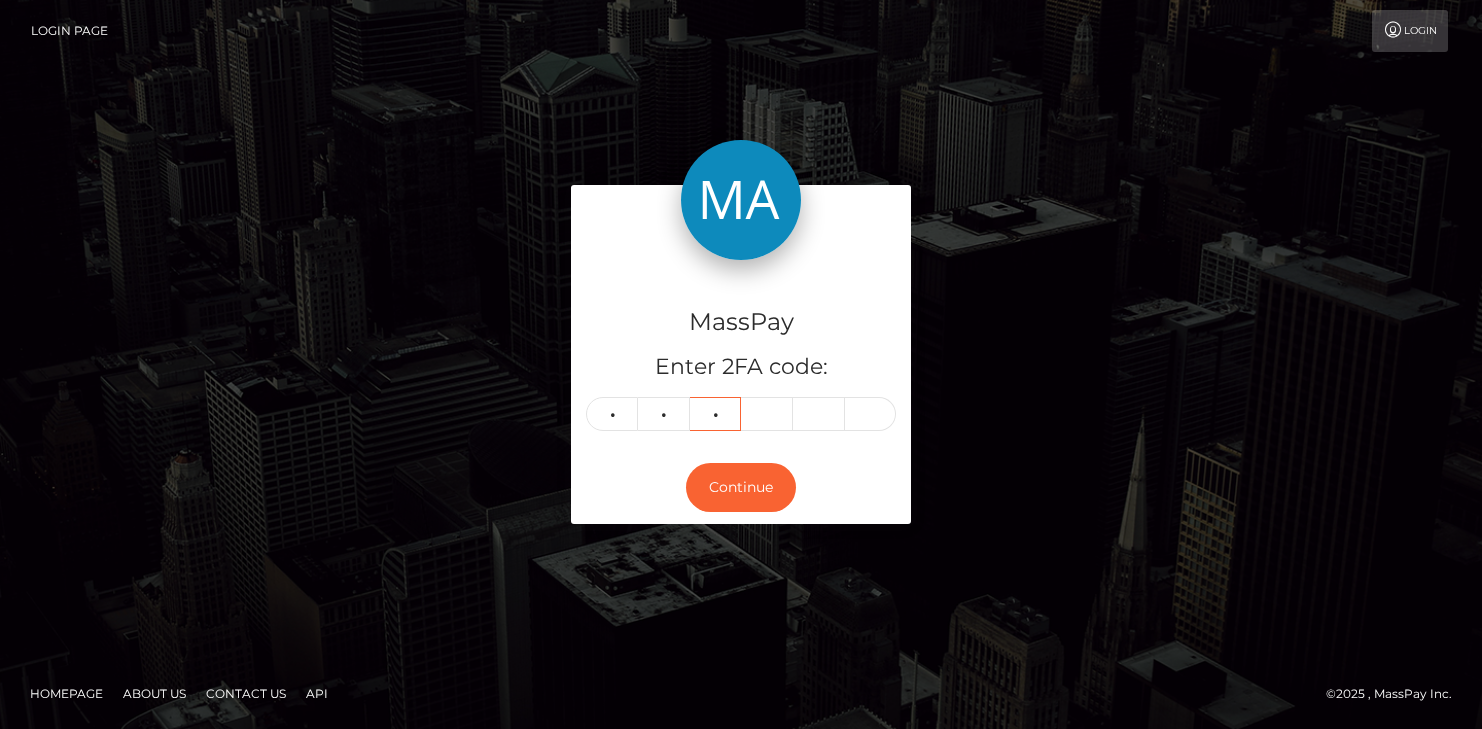 type on "5" 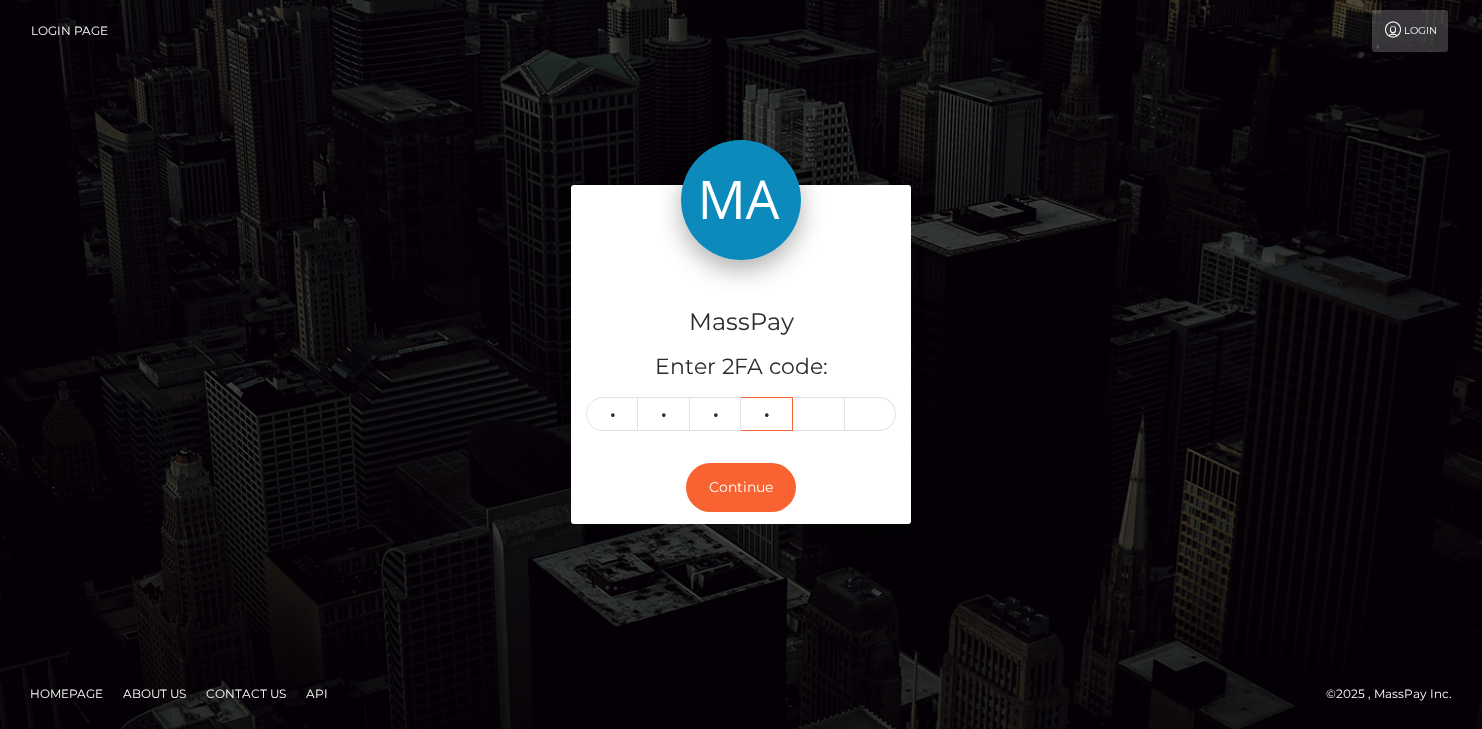 type on "5" 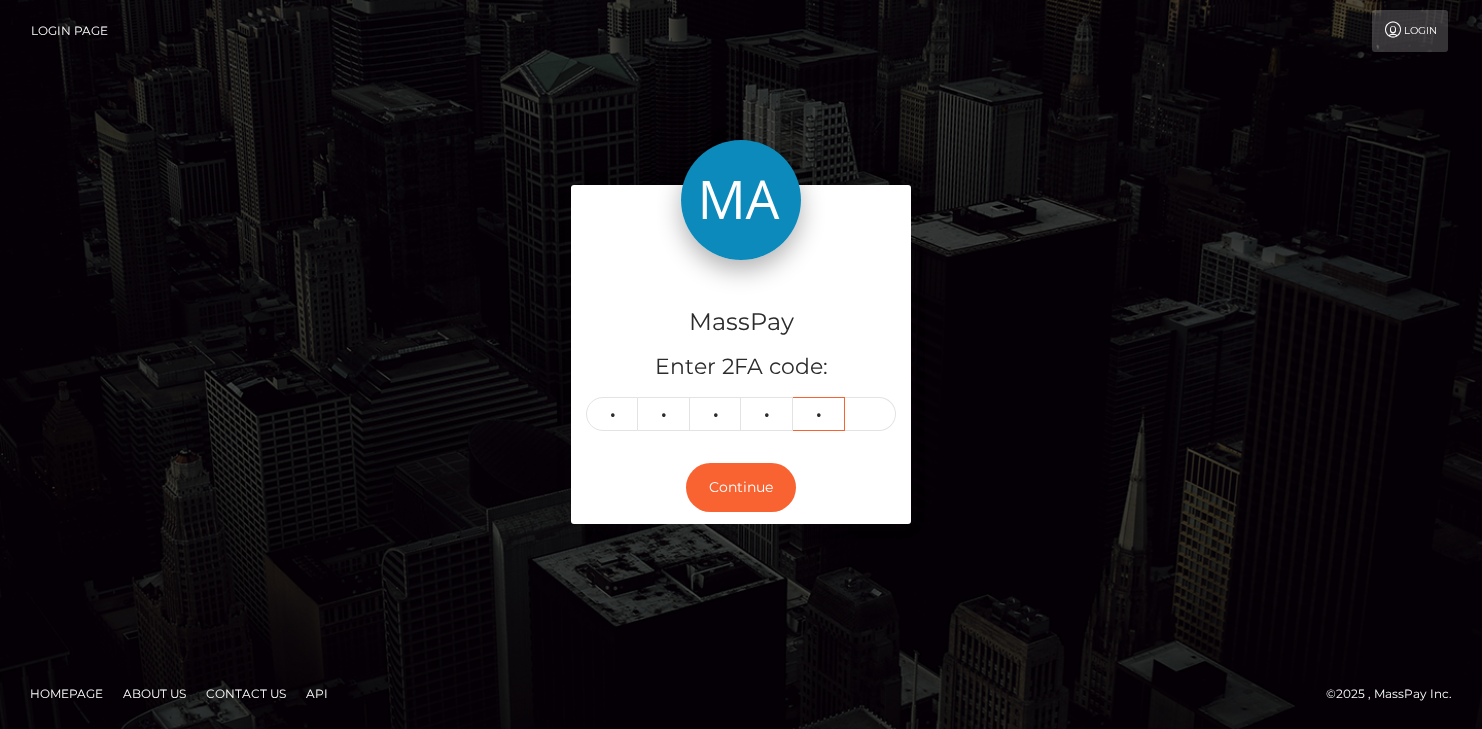 type on "0" 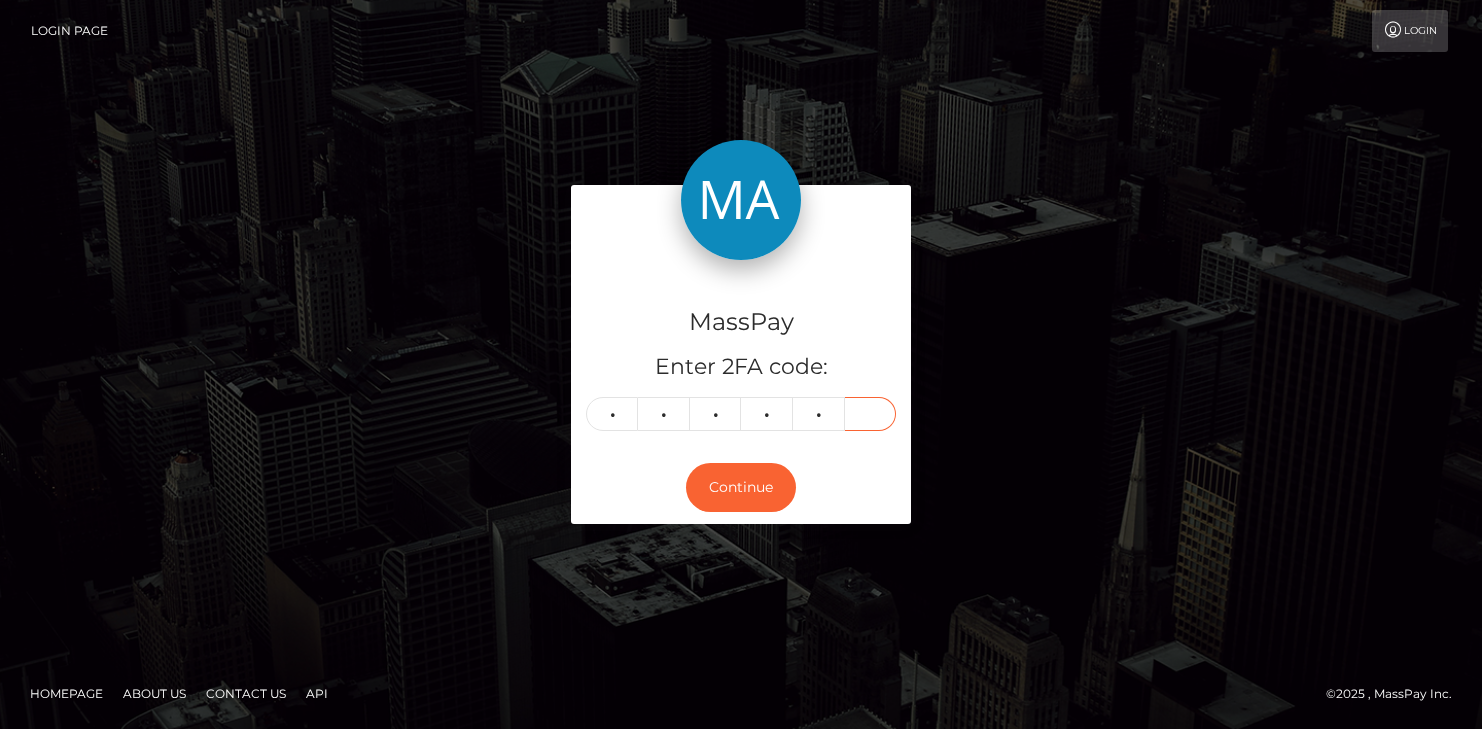 type on "2" 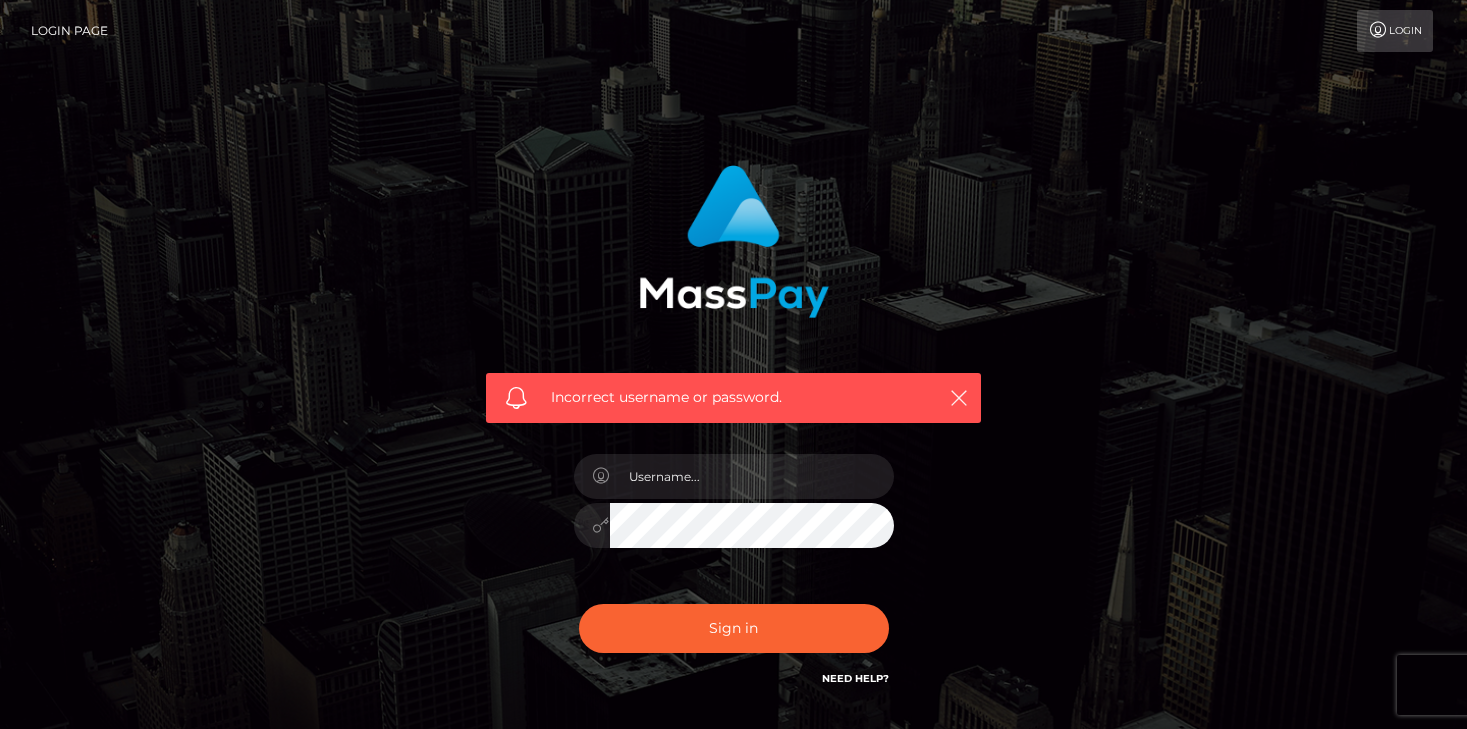 scroll, scrollTop: 0, scrollLeft: 0, axis: both 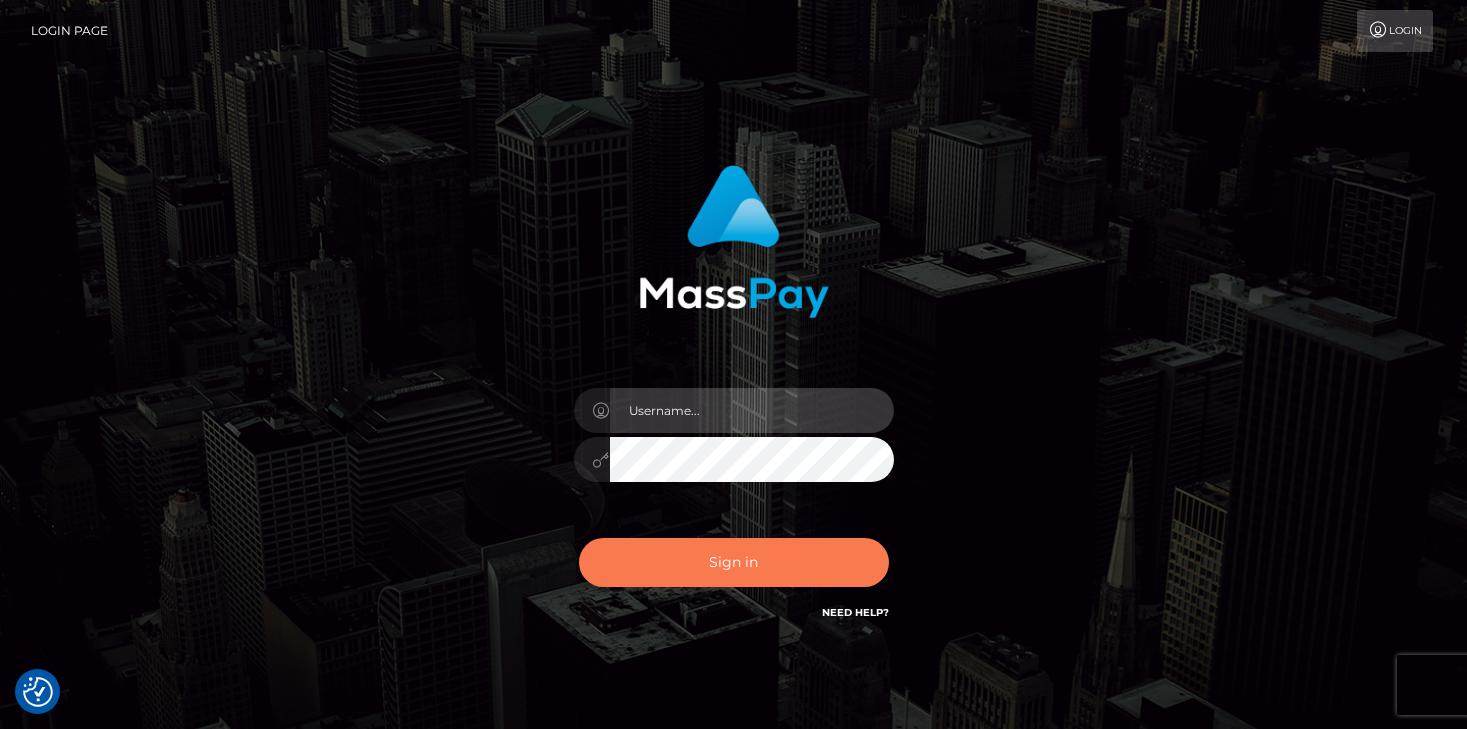 type on "vlad" 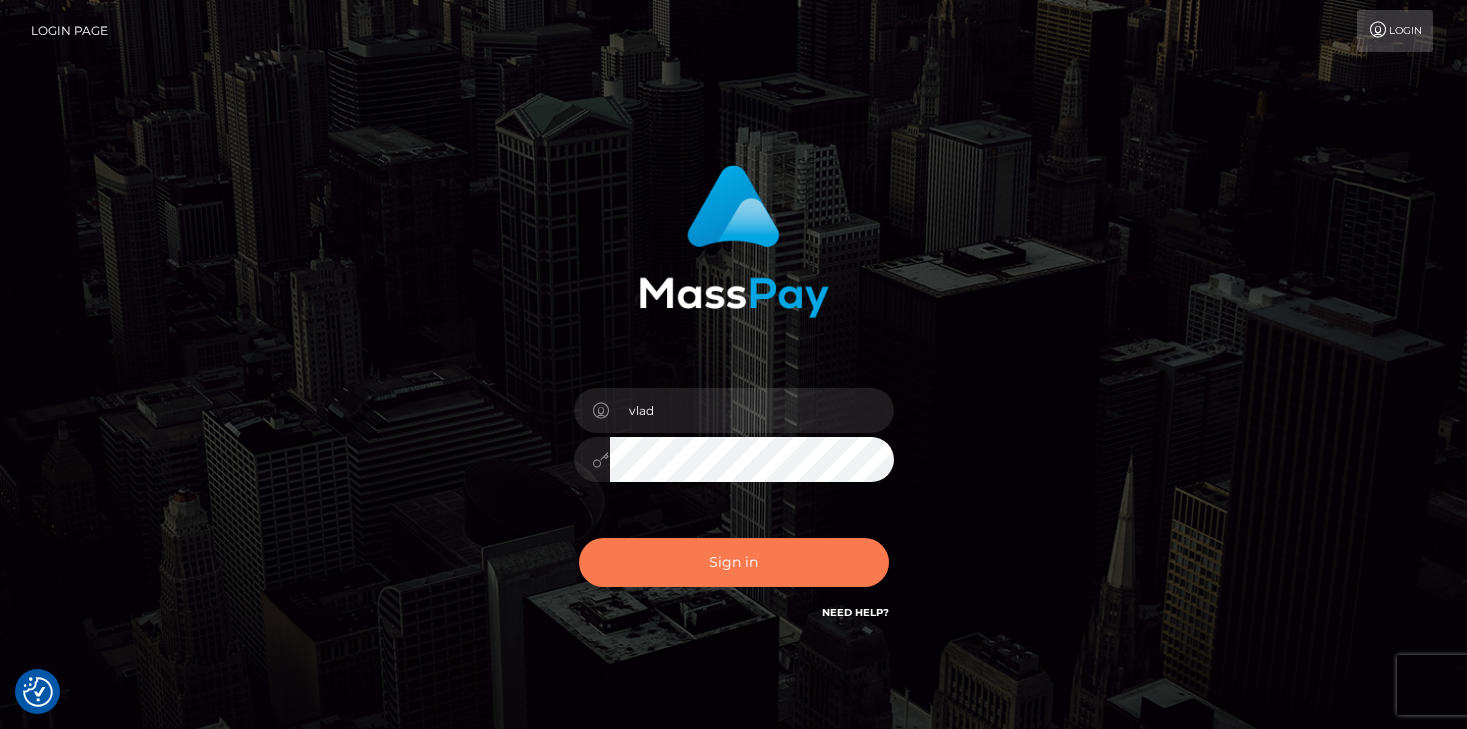 click on "Sign in" at bounding box center (734, 562) 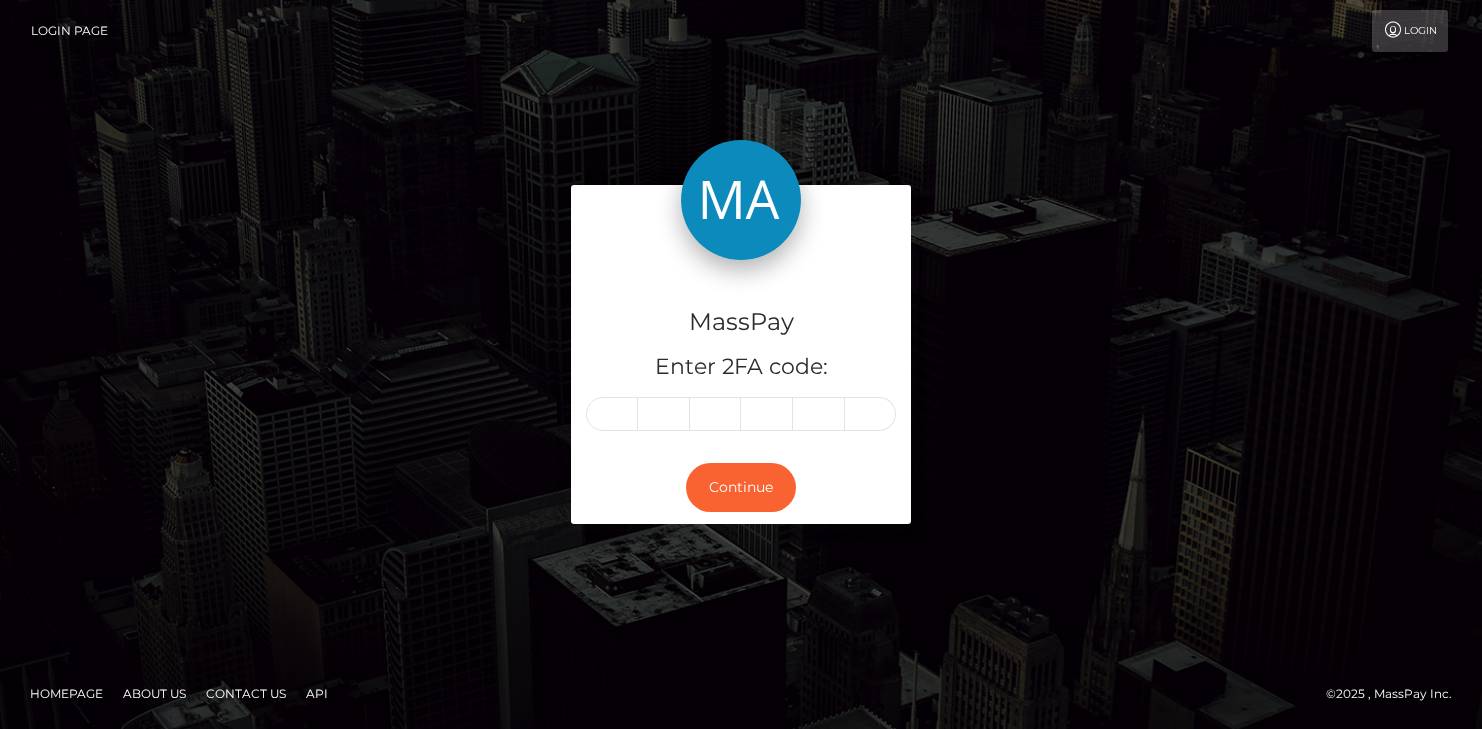 scroll, scrollTop: 0, scrollLeft: 0, axis: both 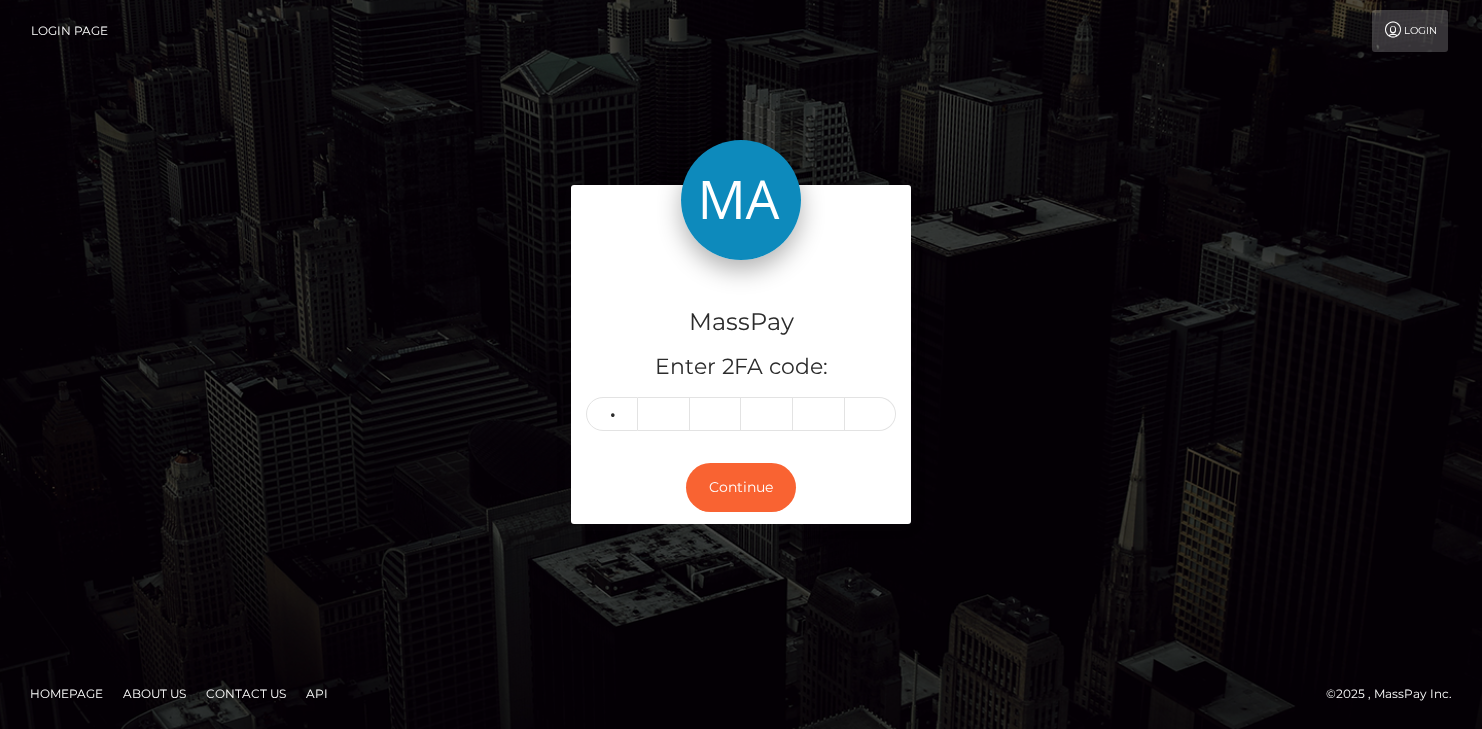 type on "4" 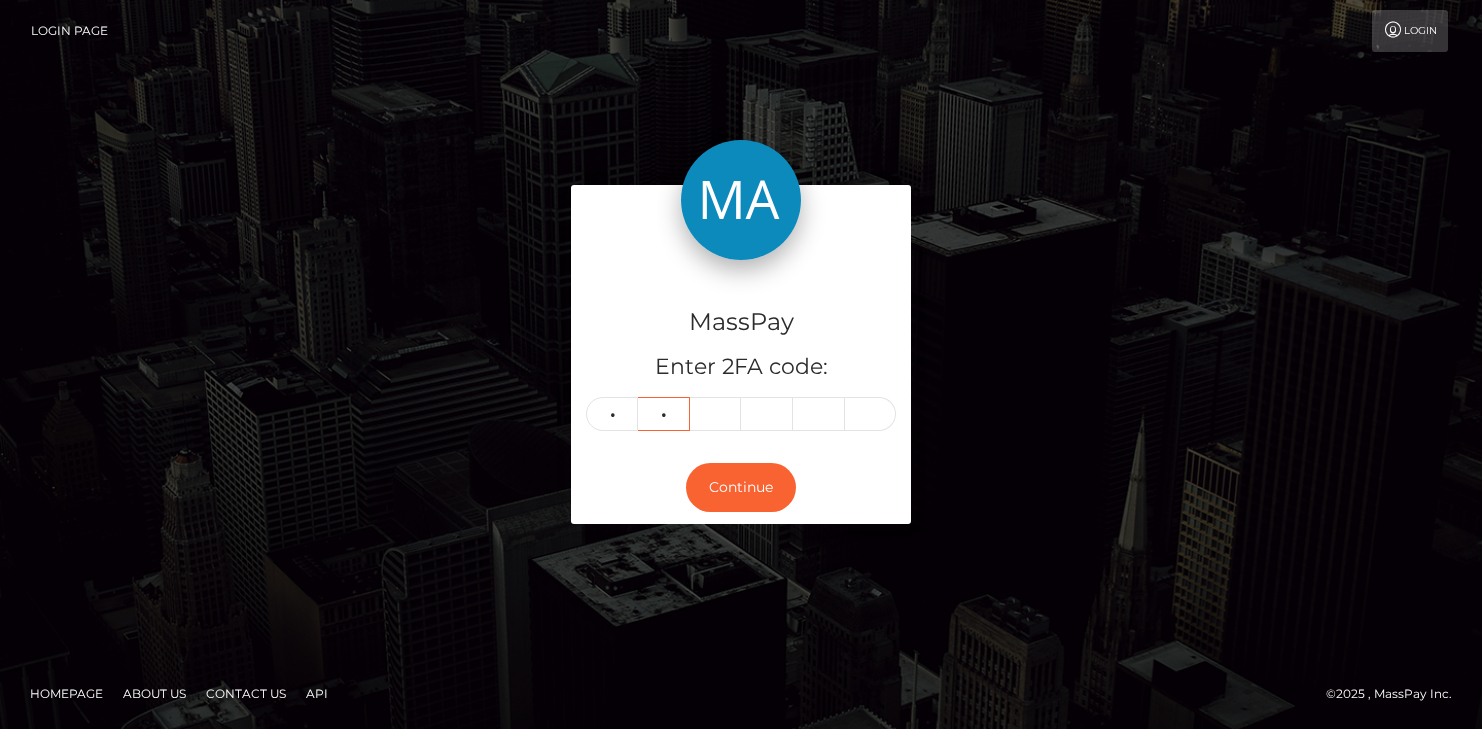 type on "7" 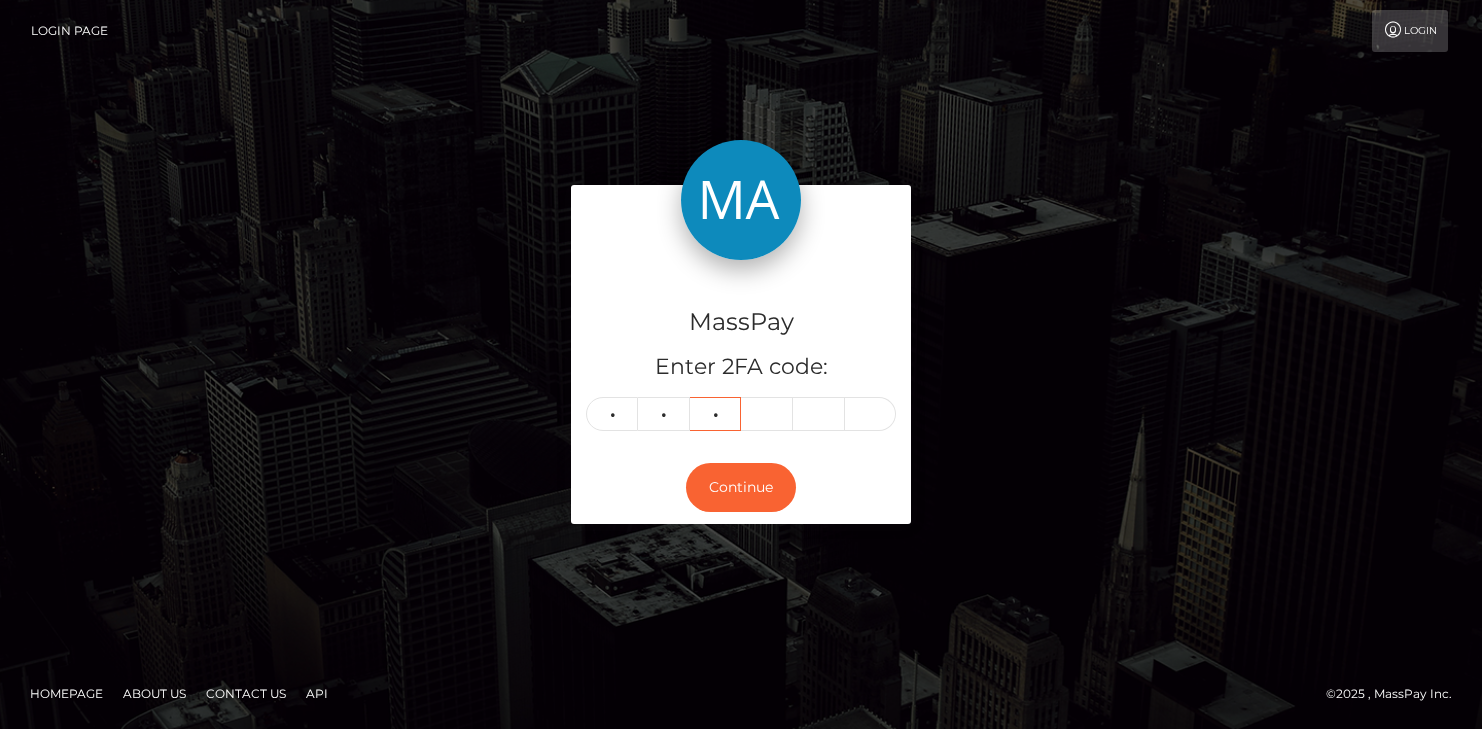 type on "7" 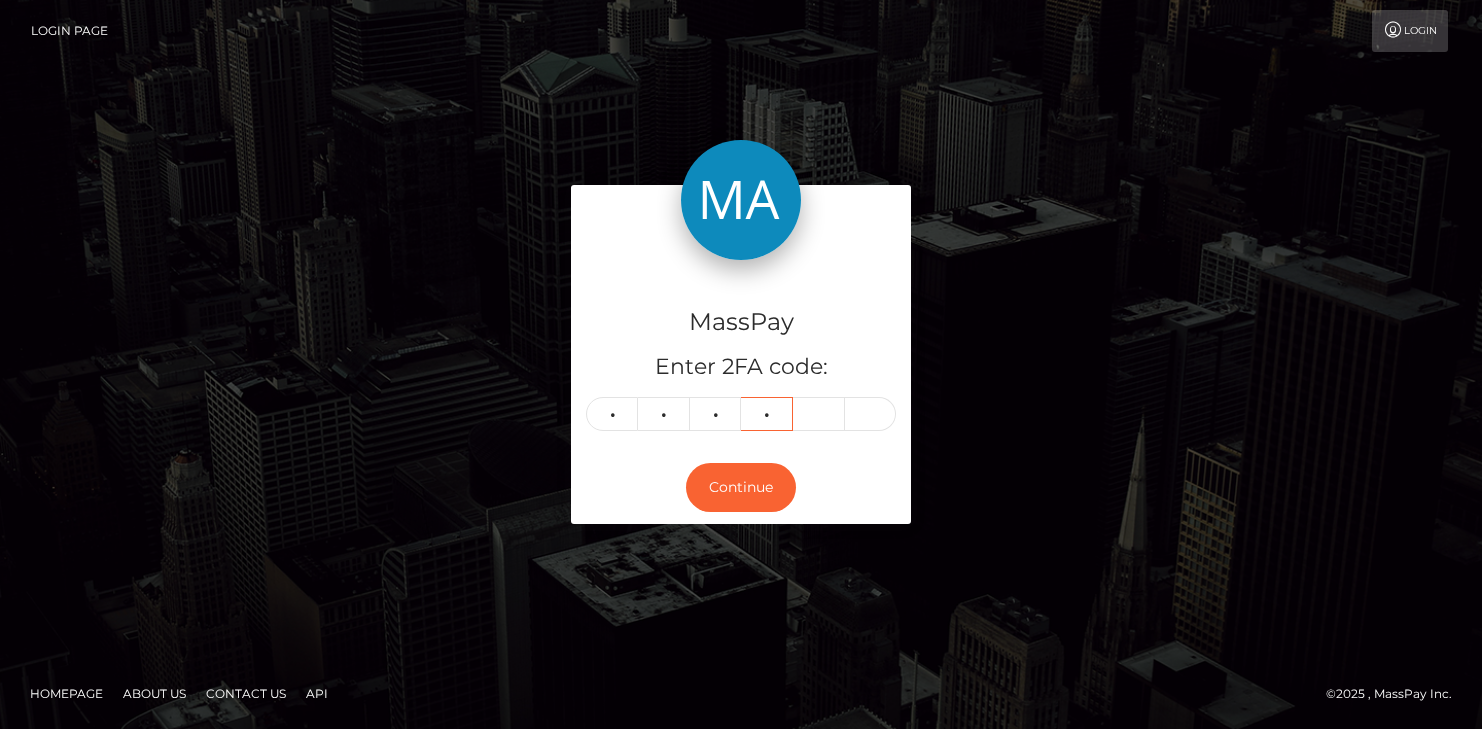 type on "1" 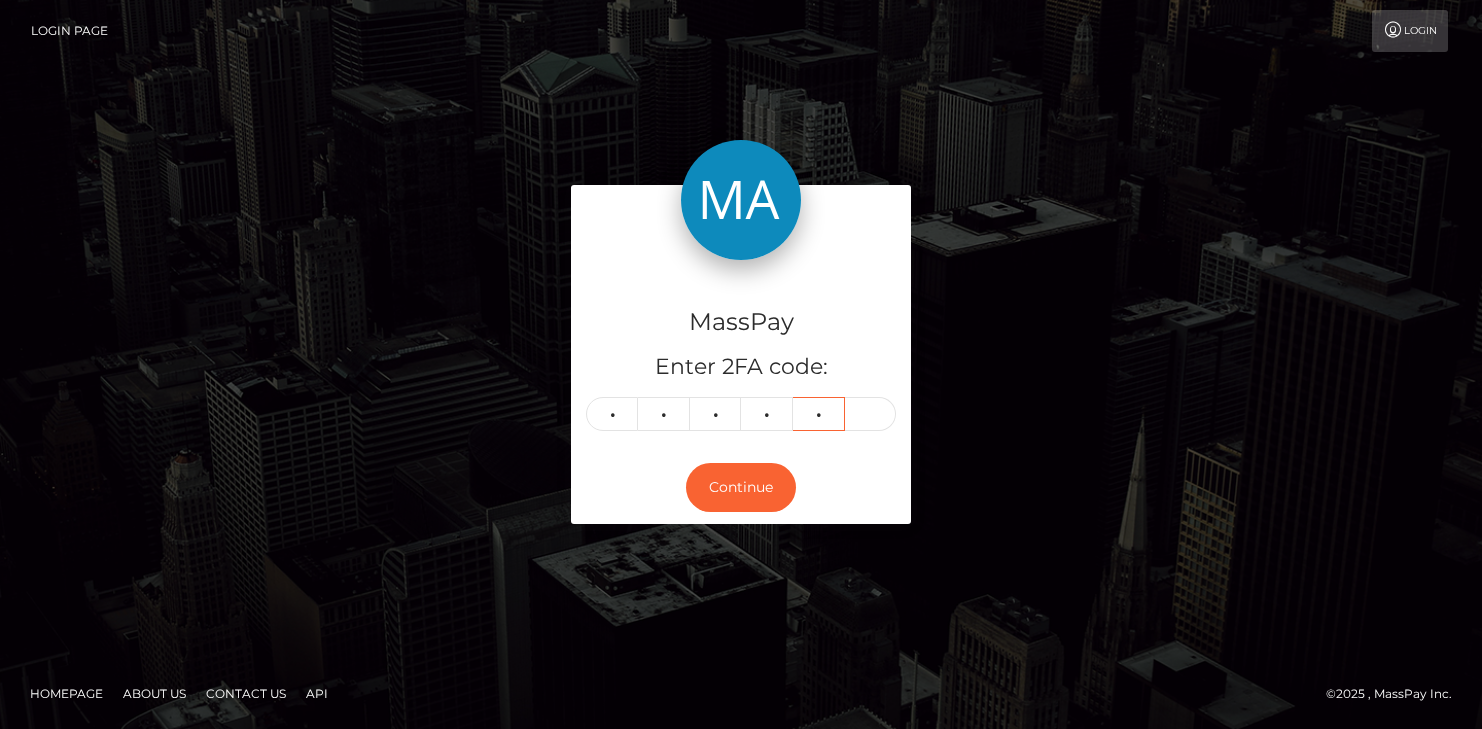 type on "4" 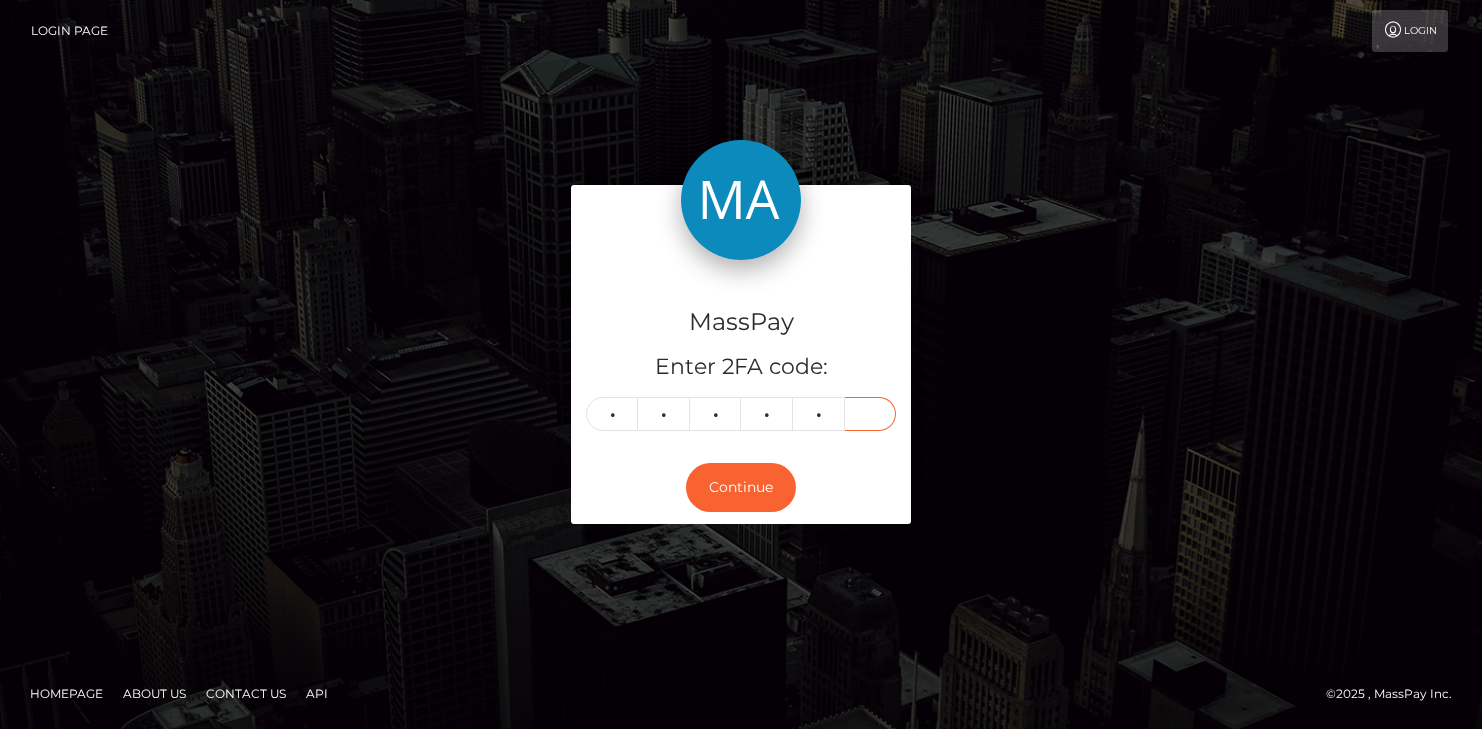 type on "2" 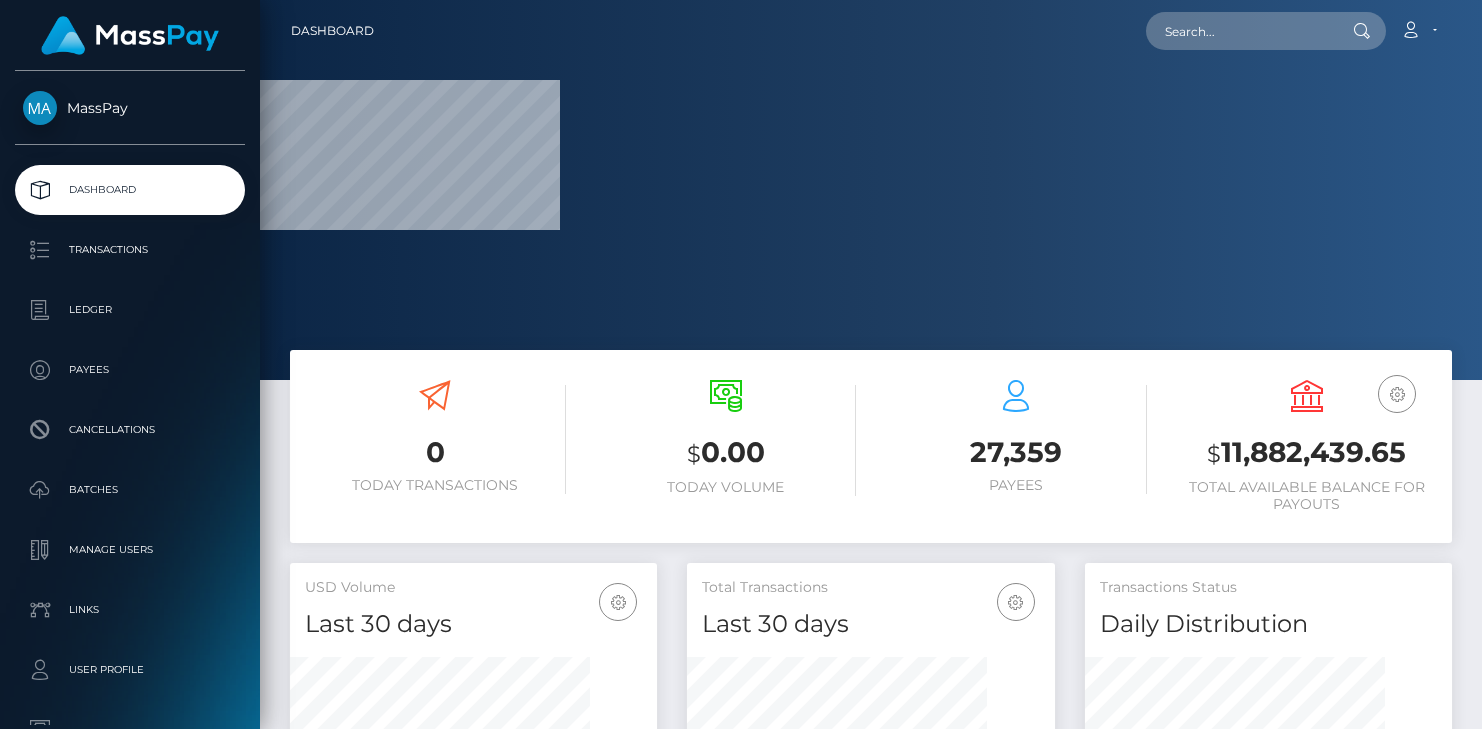 scroll, scrollTop: 0, scrollLeft: 0, axis: both 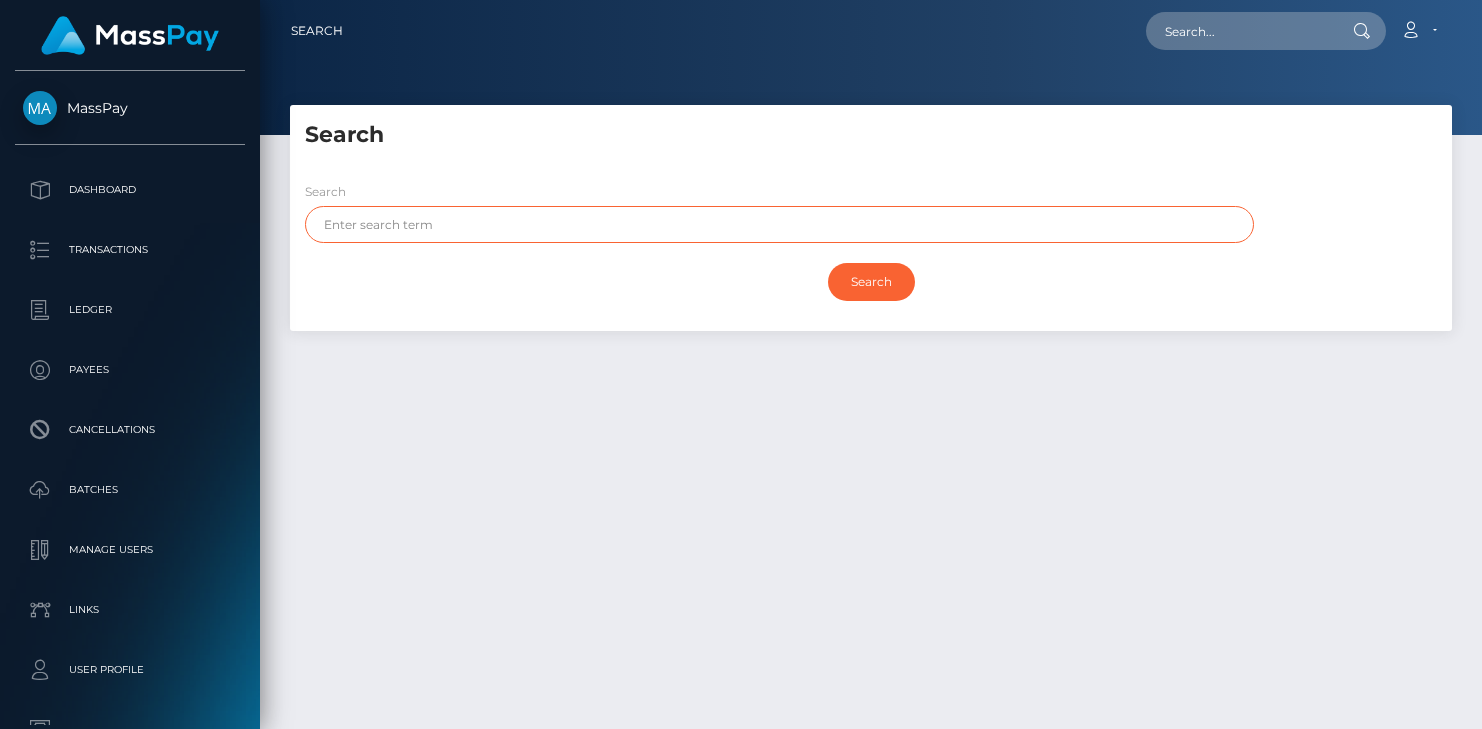 click at bounding box center (779, 224) 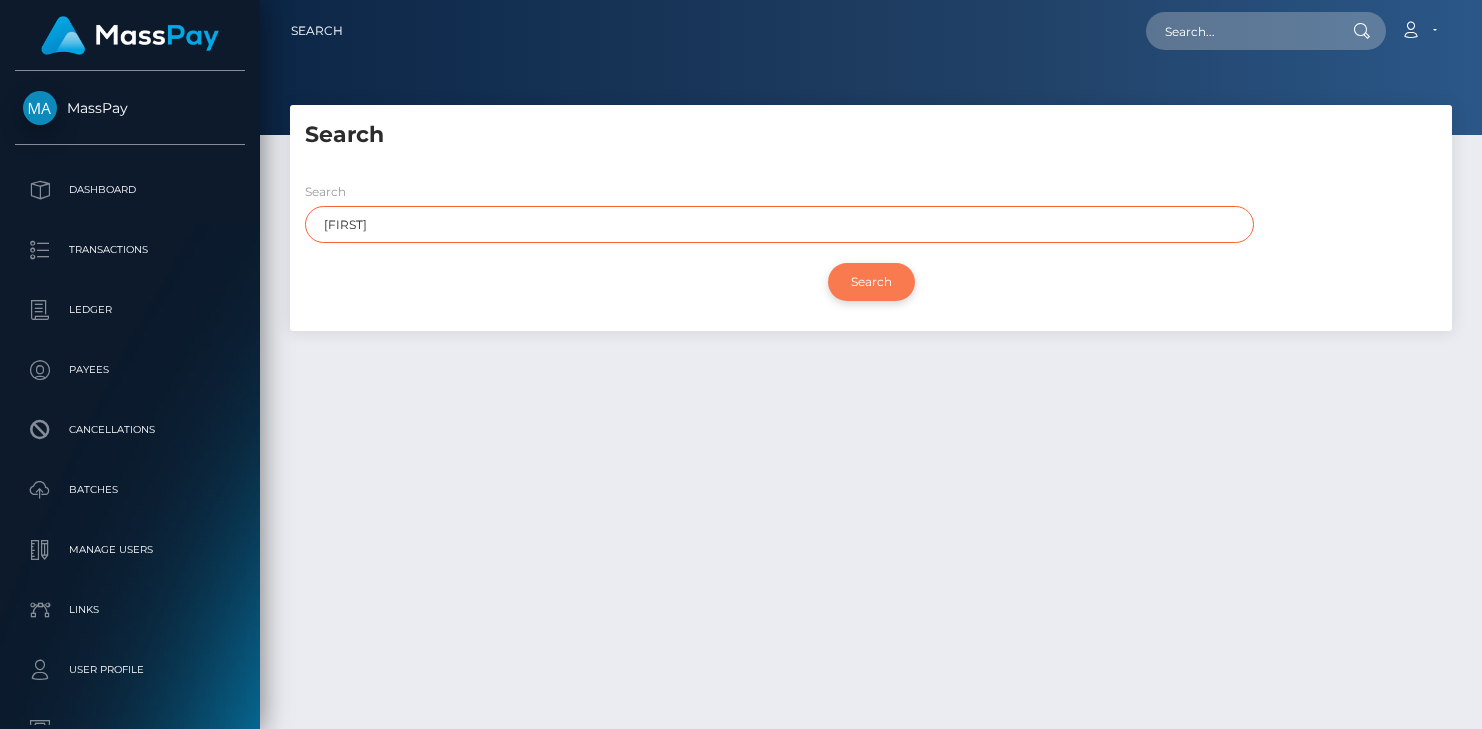 type on "lili" 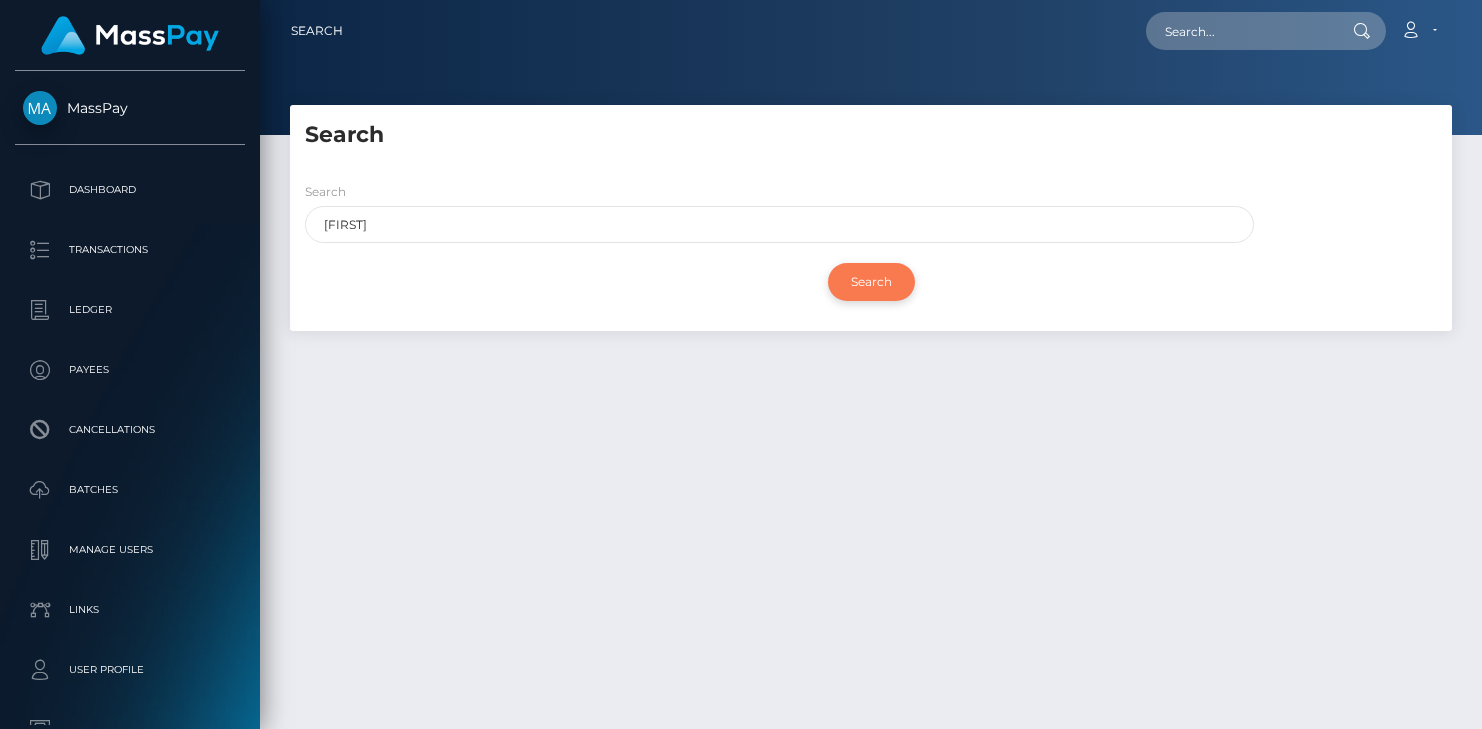 click on "Search" at bounding box center [871, 282] 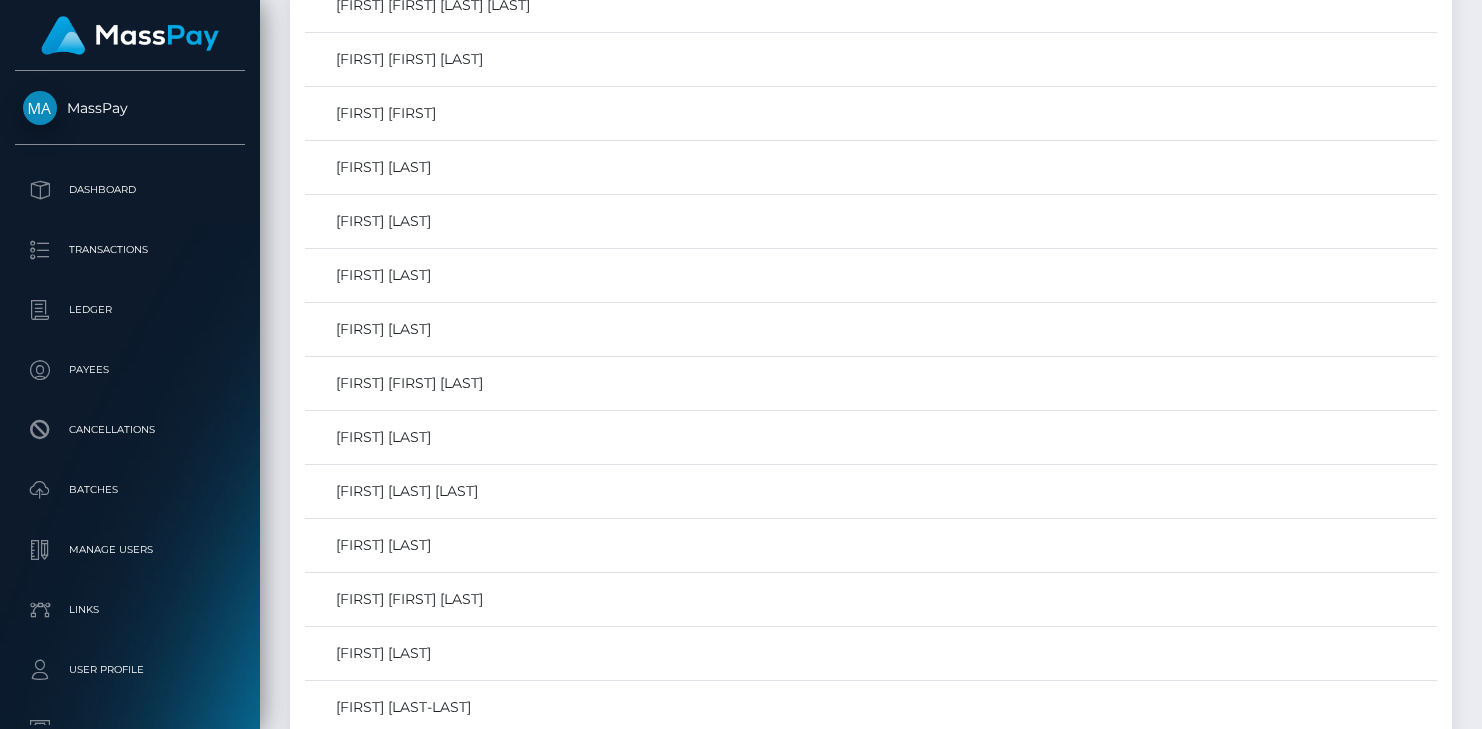 scroll, scrollTop: 3630, scrollLeft: 0, axis: vertical 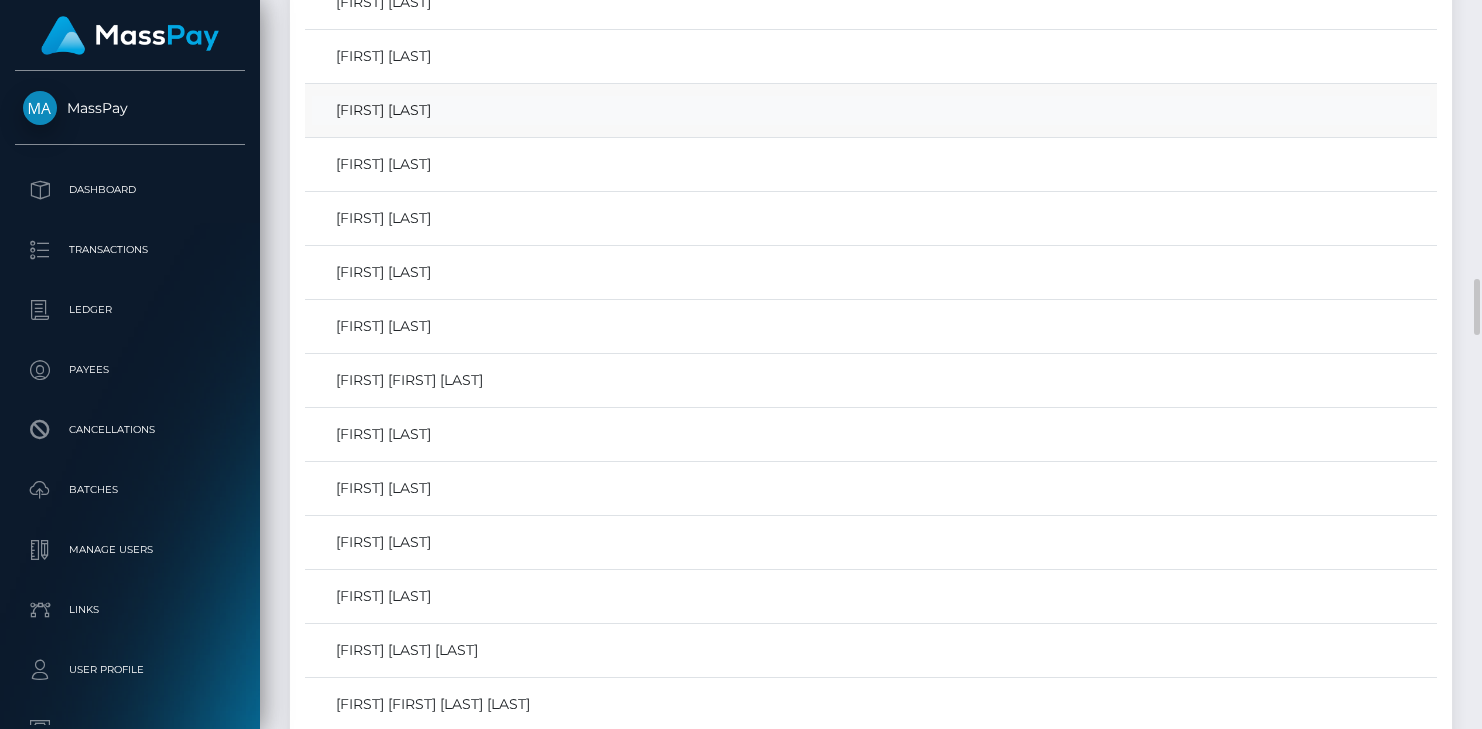 click on "LILI  NGUYEN" at bounding box center [871, 110] 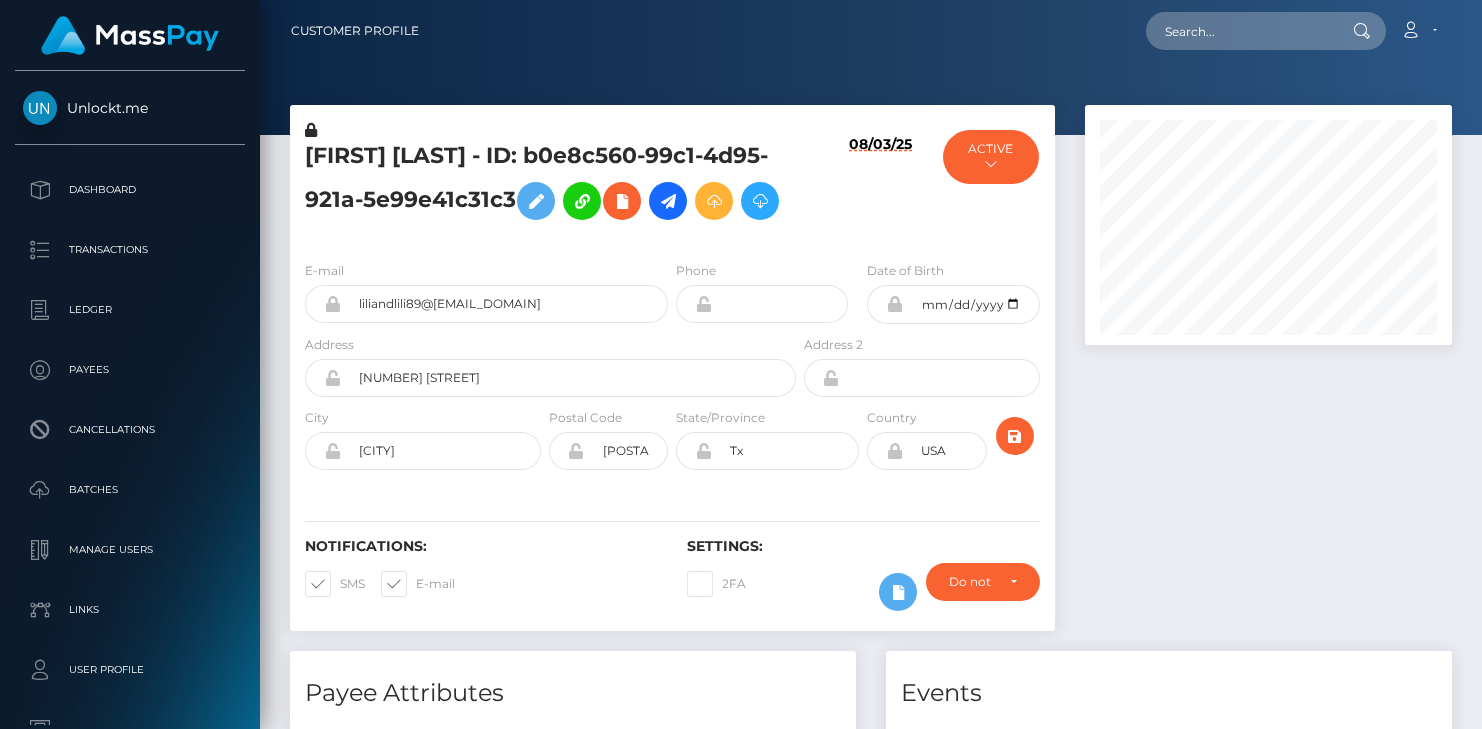 scroll, scrollTop: 0, scrollLeft: 0, axis: both 